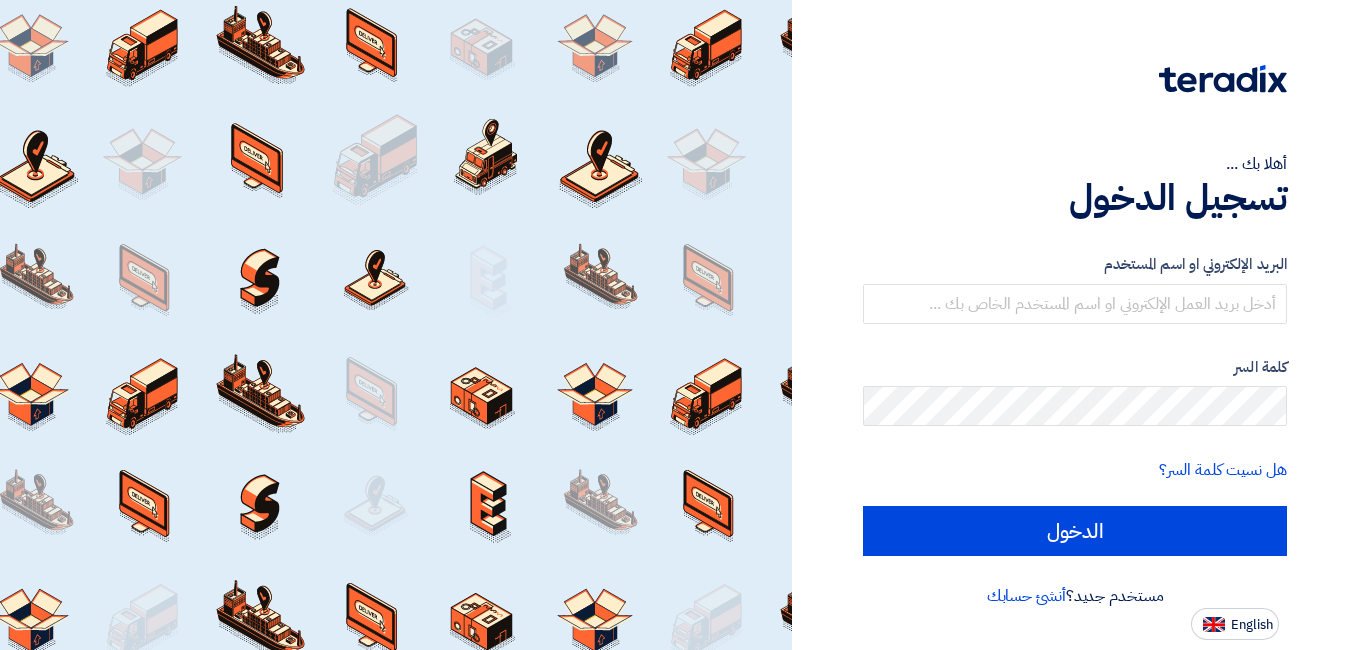scroll, scrollTop: 0, scrollLeft: 0, axis: both 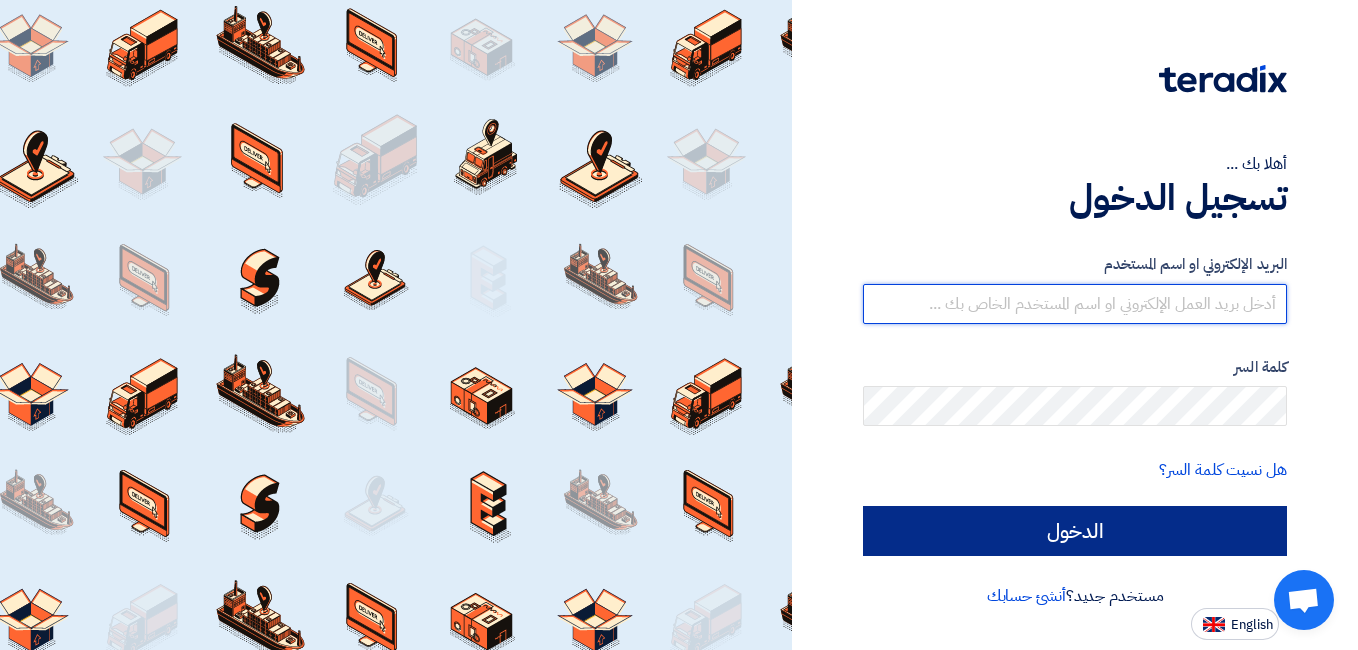 type on "[USERNAME]@[DOMAIN].com" 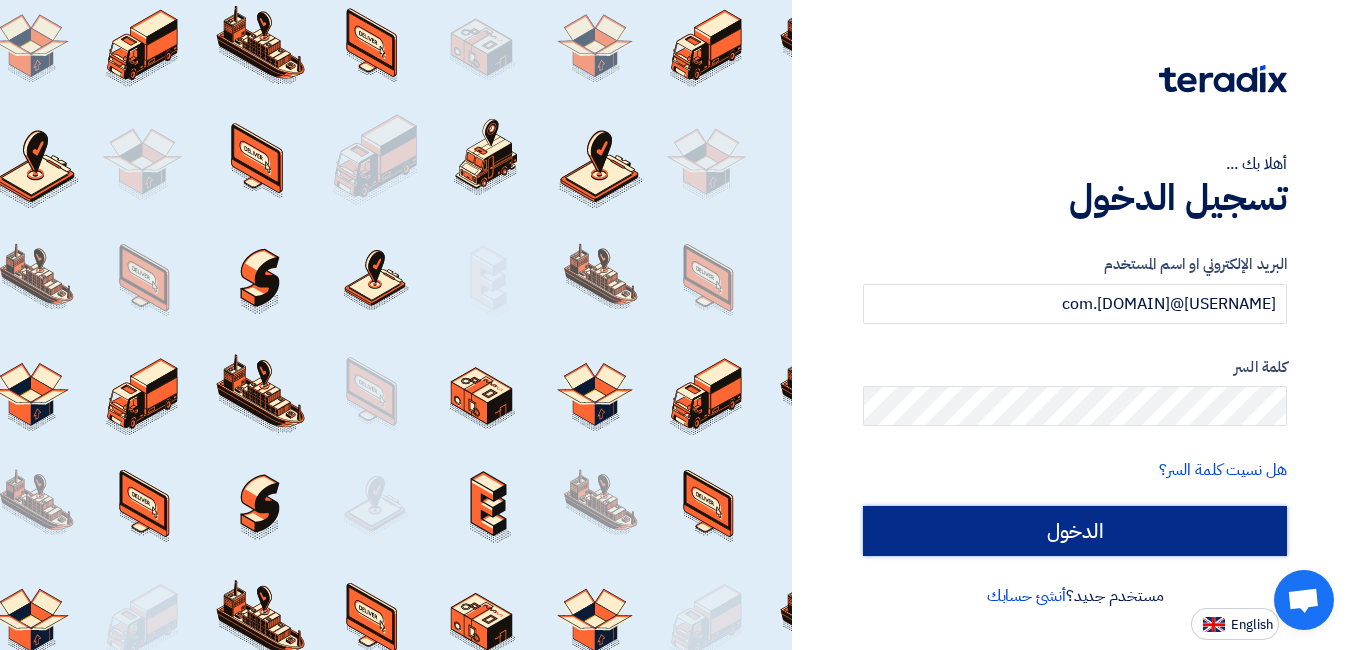 click on "الدخول" 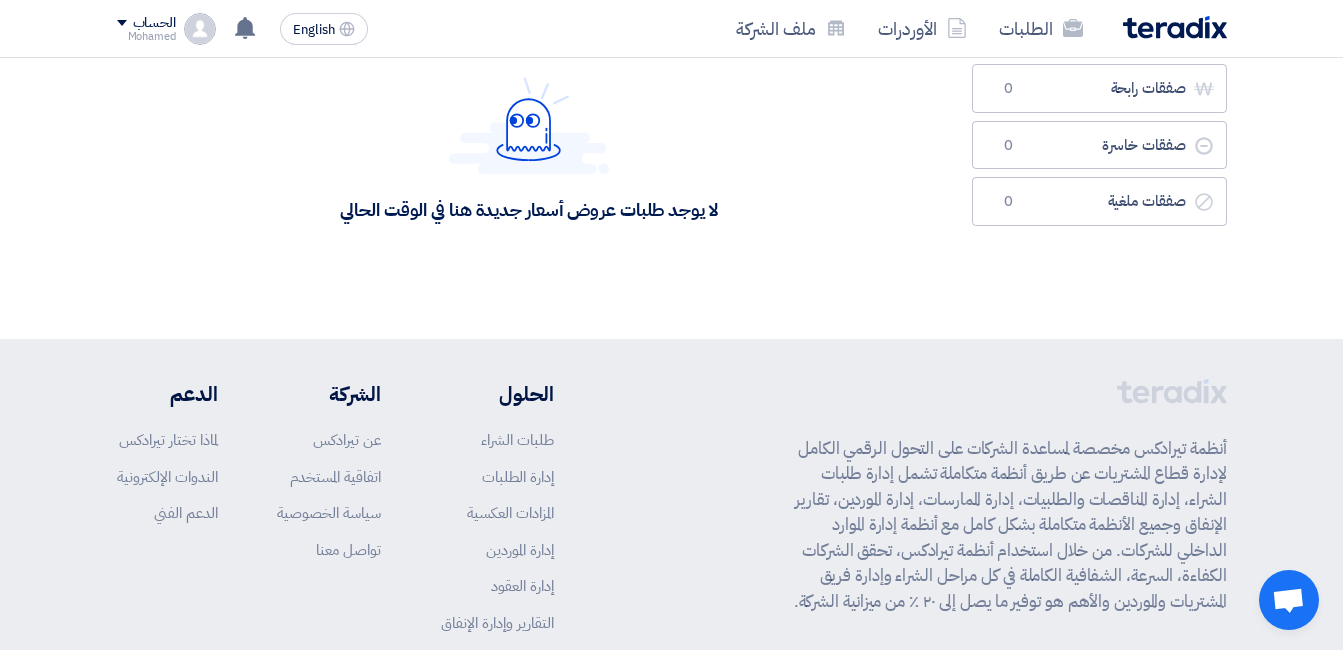 scroll, scrollTop: 0, scrollLeft: 0, axis: both 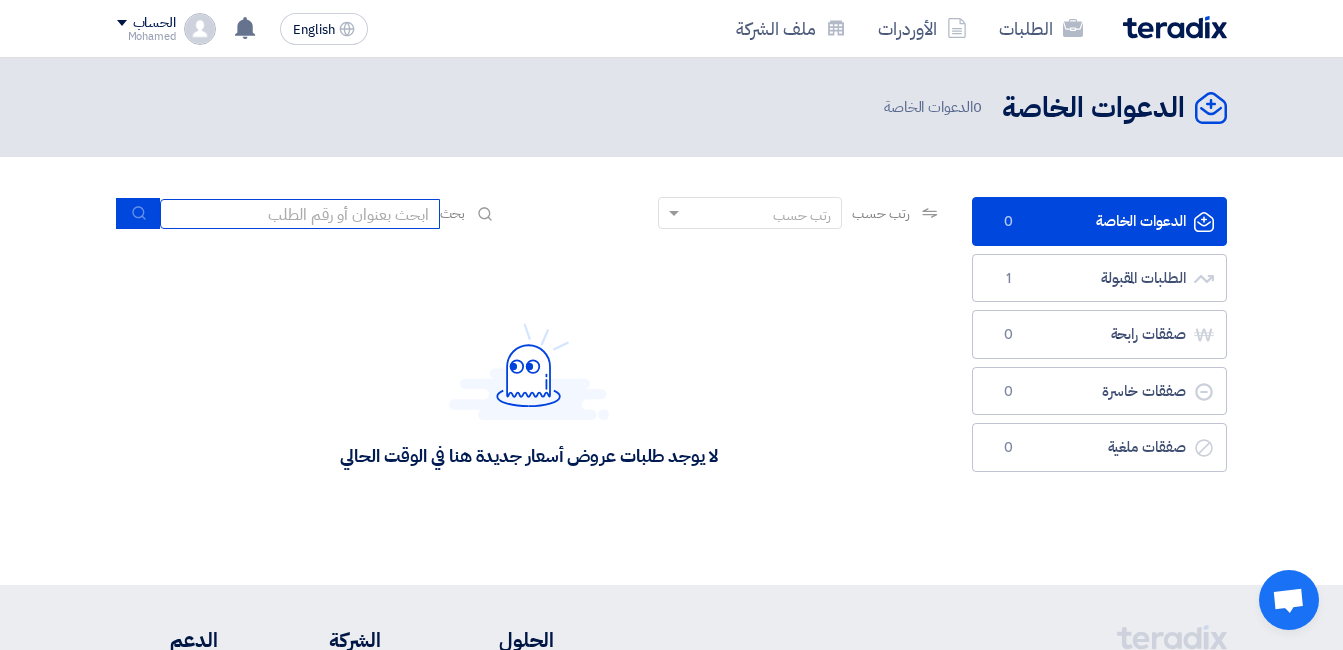 click 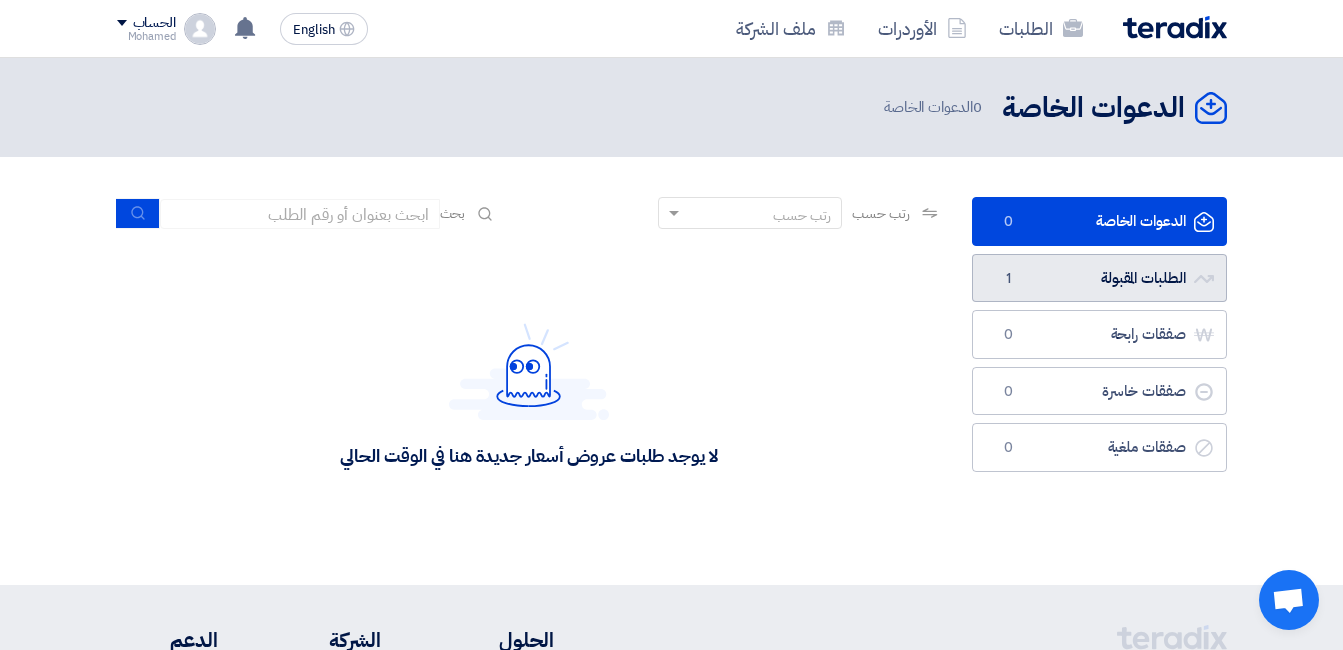 click on "الطلبات المقبولة
الطلبات المقبولة
1" 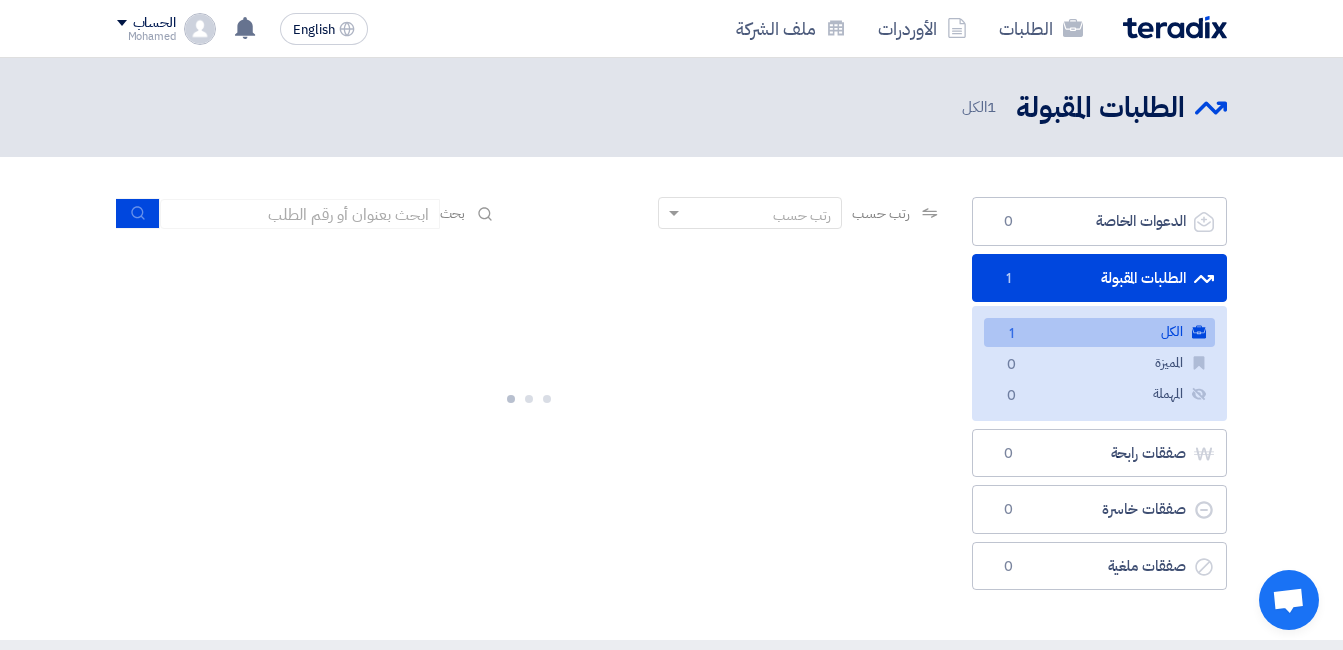 click on "الكل
الكل
1" 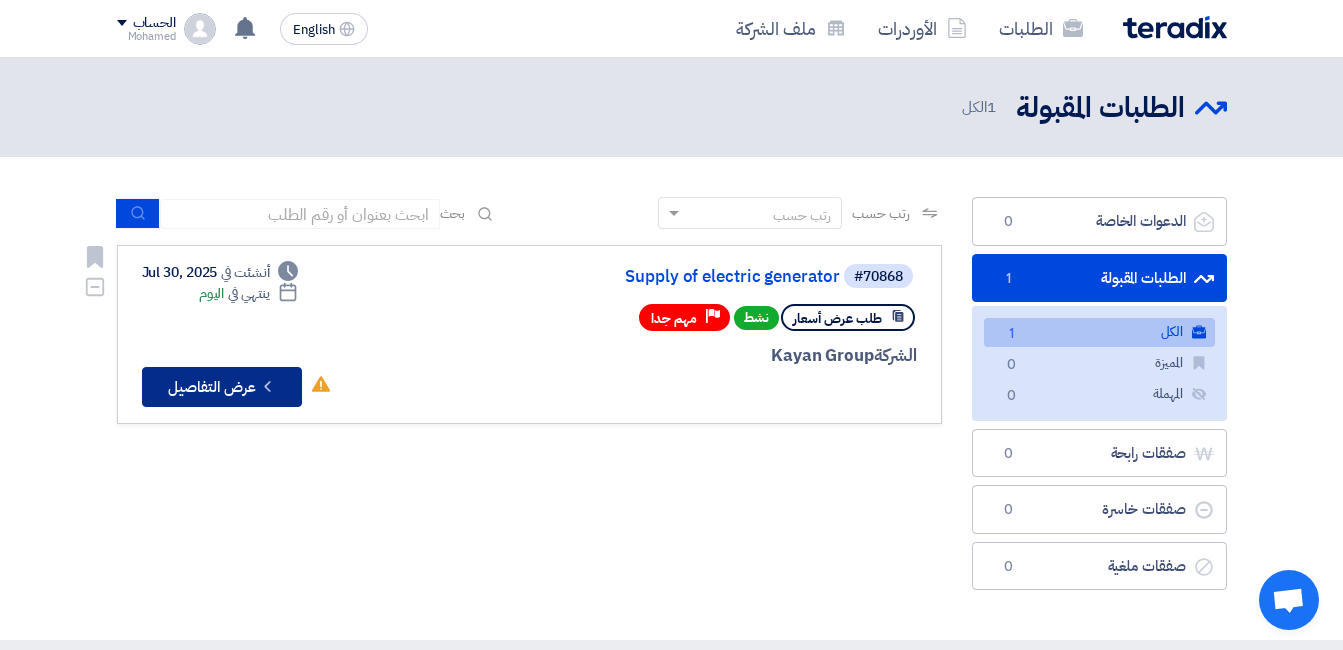 click on "Check details
عرض التفاصيل" 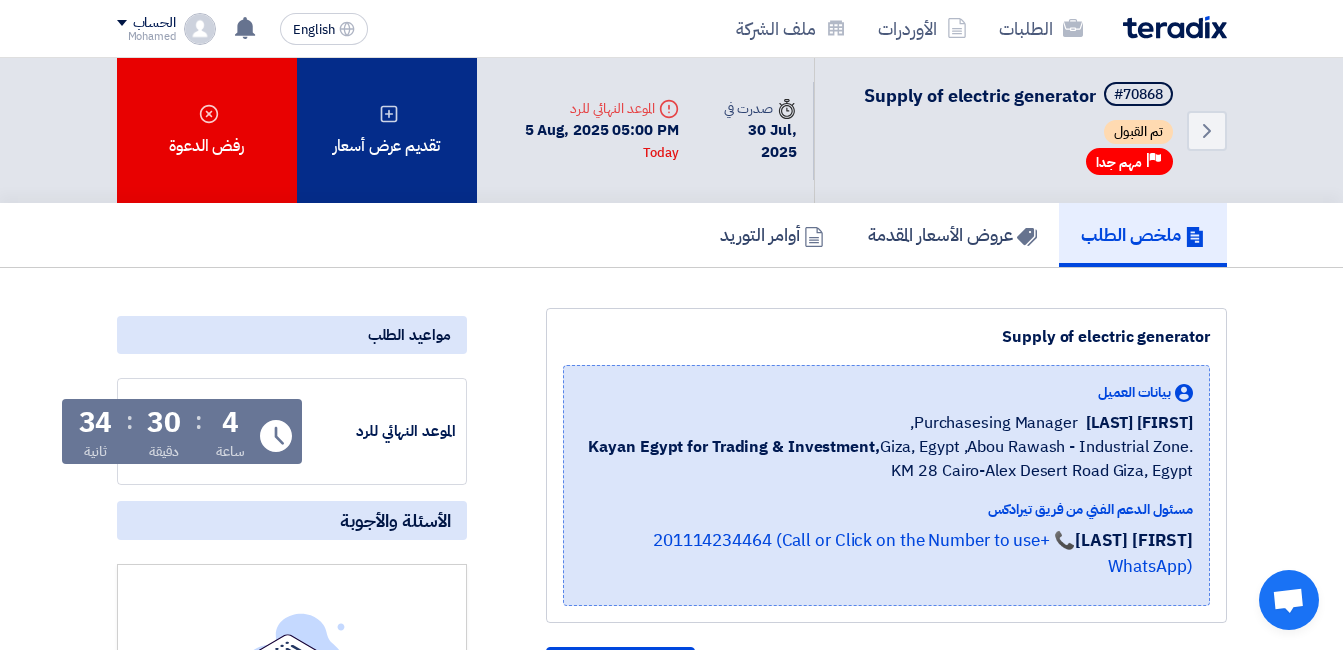 click on "تقديم عرض أسعار" 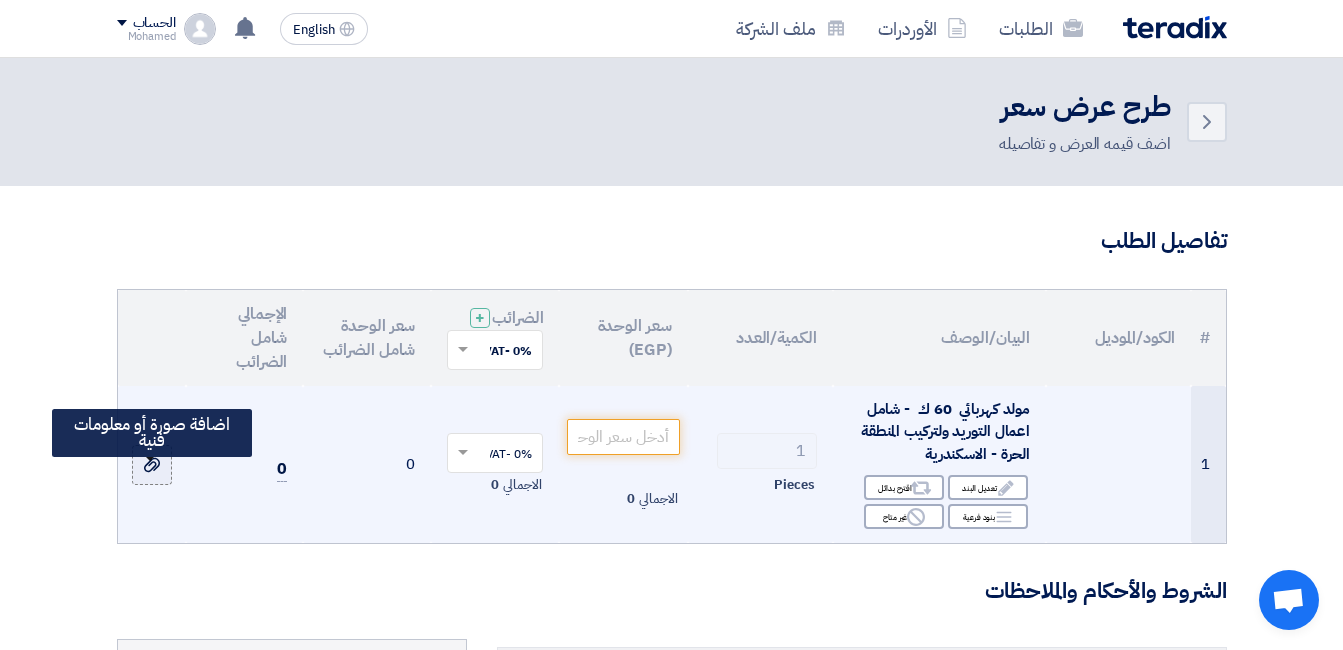 click 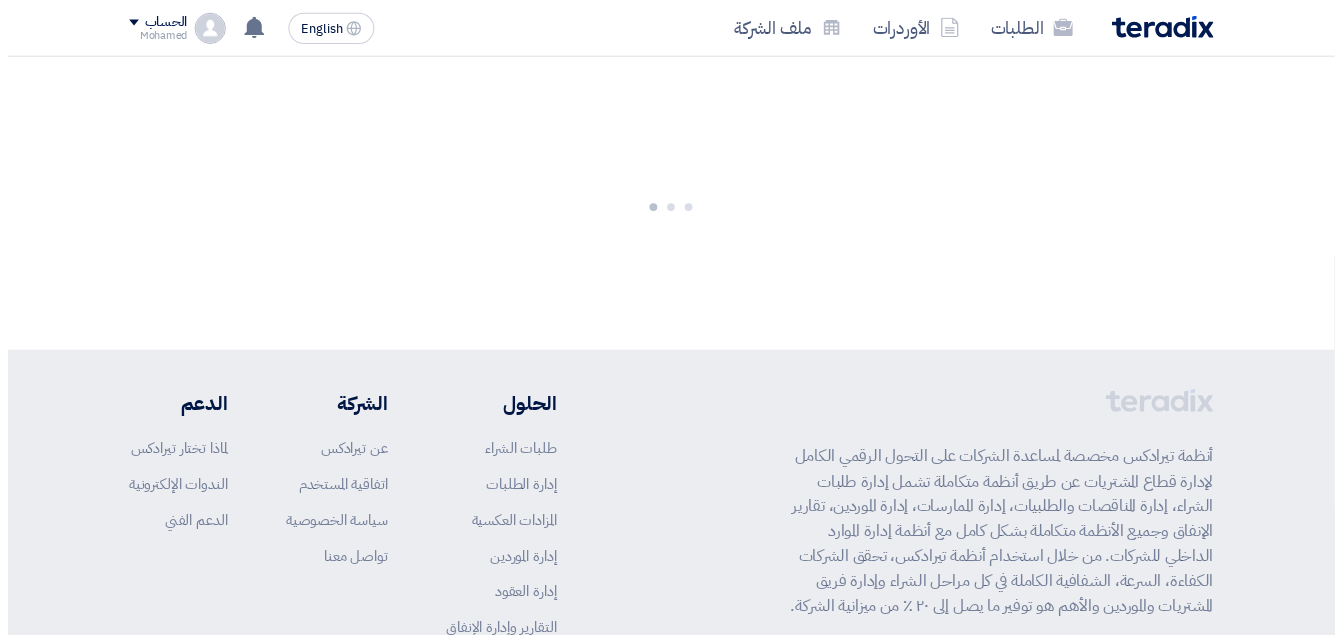 scroll, scrollTop: 0, scrollLeft: 0, axis: both 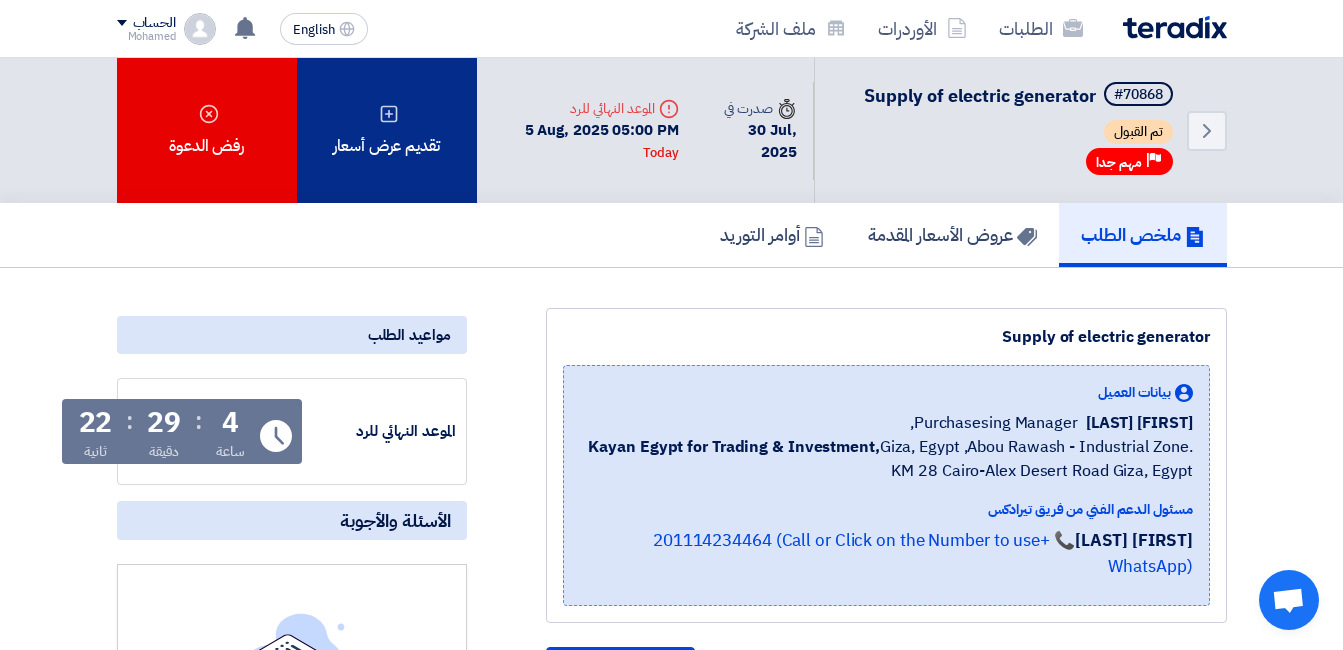 click on "تقديم عرض أسعار" 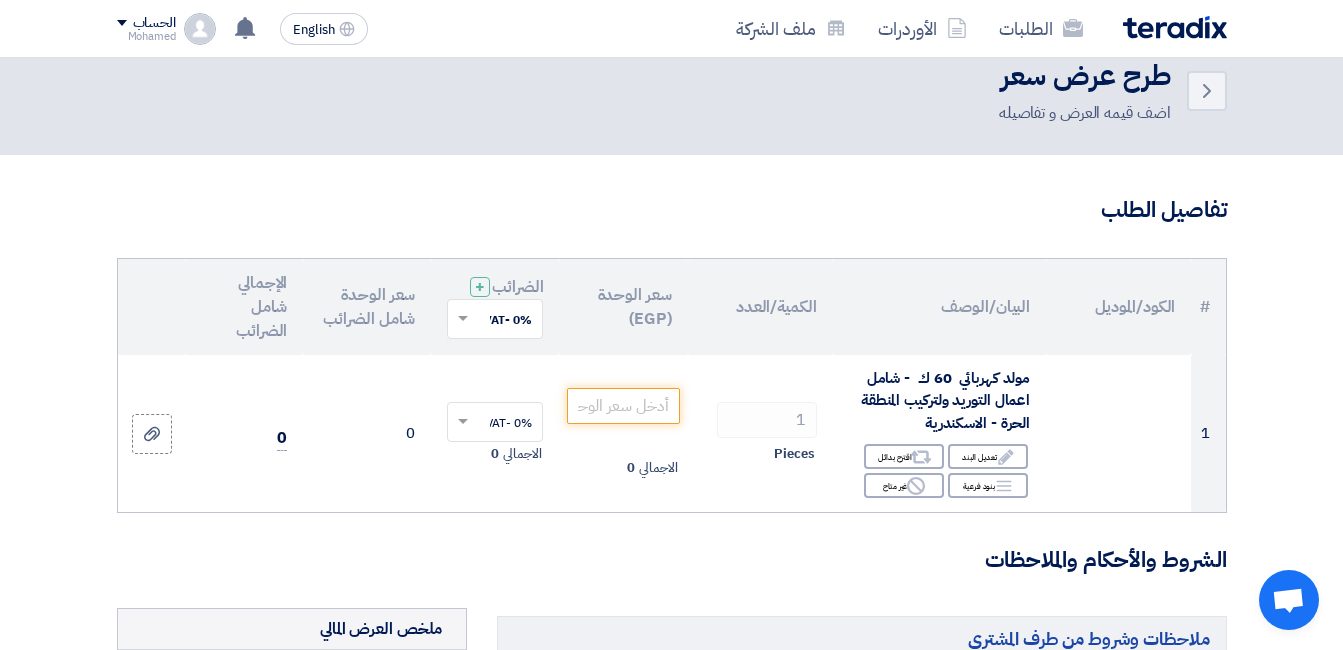 scroll, scrollTop: 0, scrollLeft: 0, axis: both 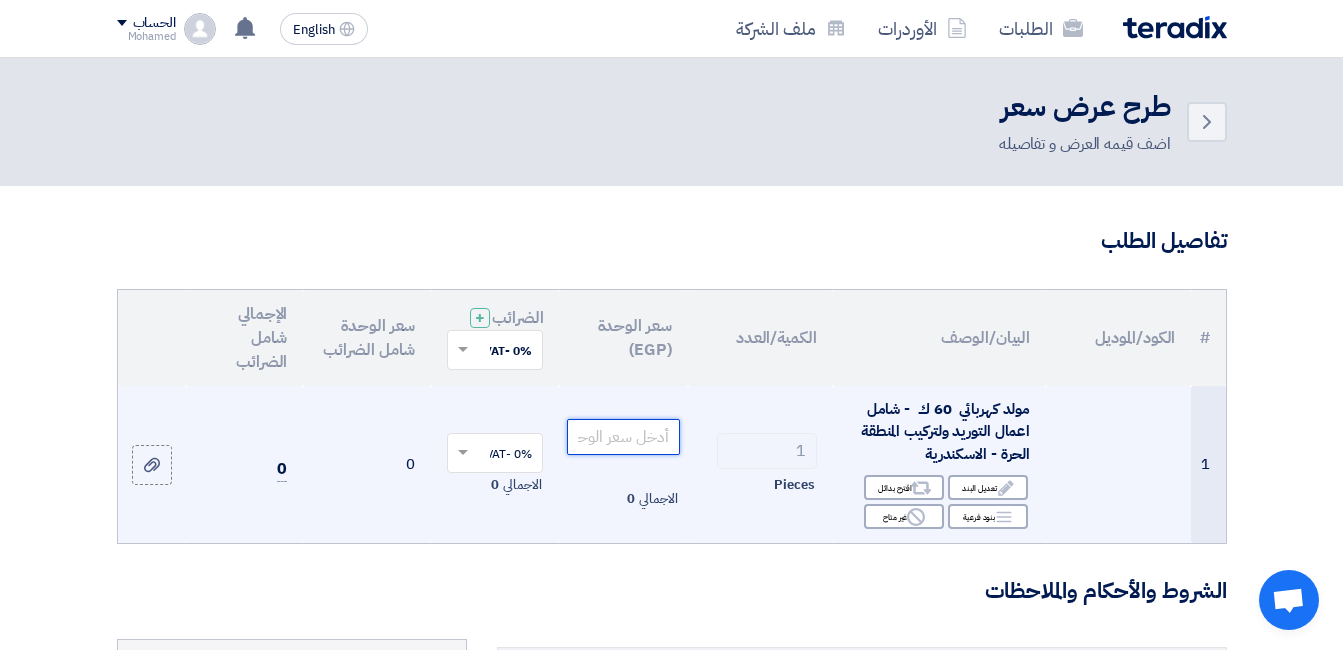 click 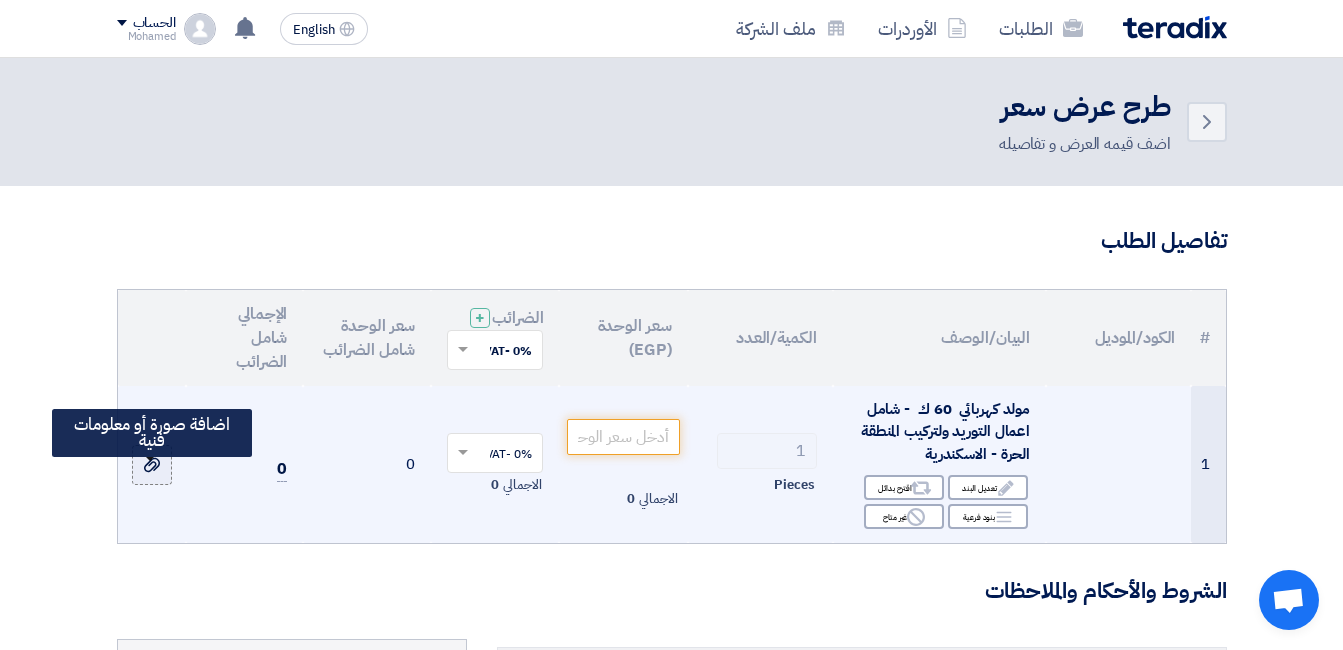 click 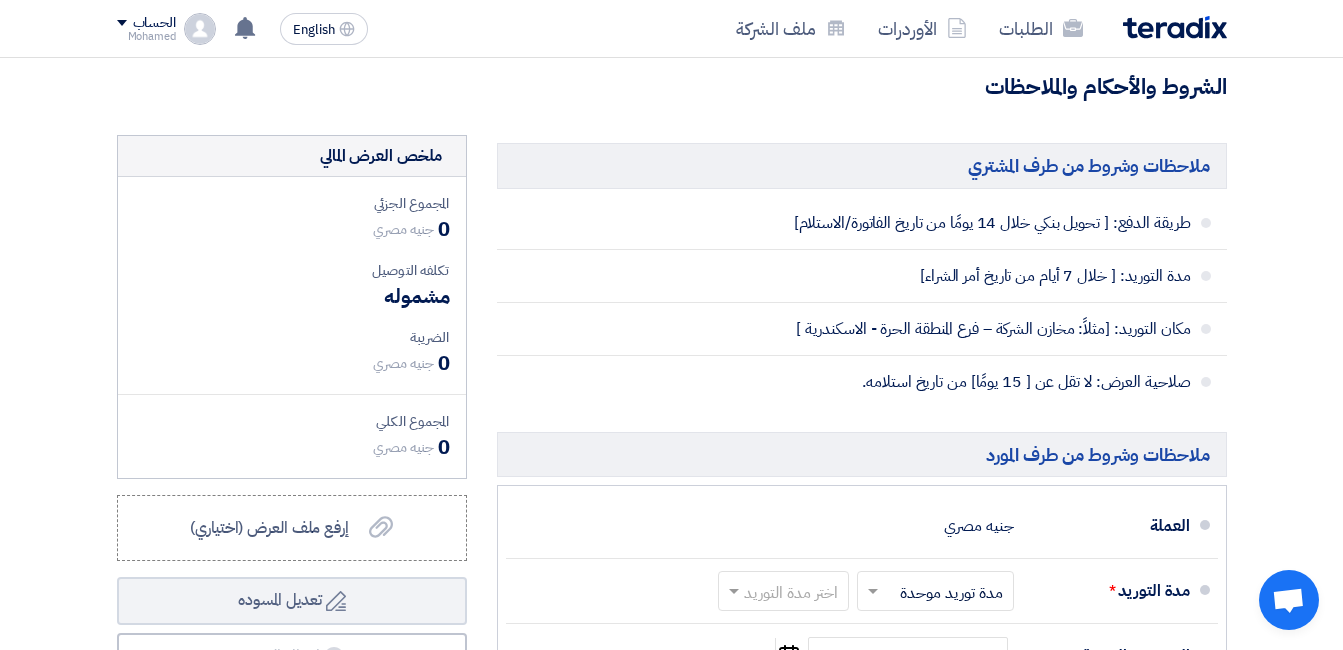 scroll, scrollTop: 500, scrollLeft: 0, axis: vertical 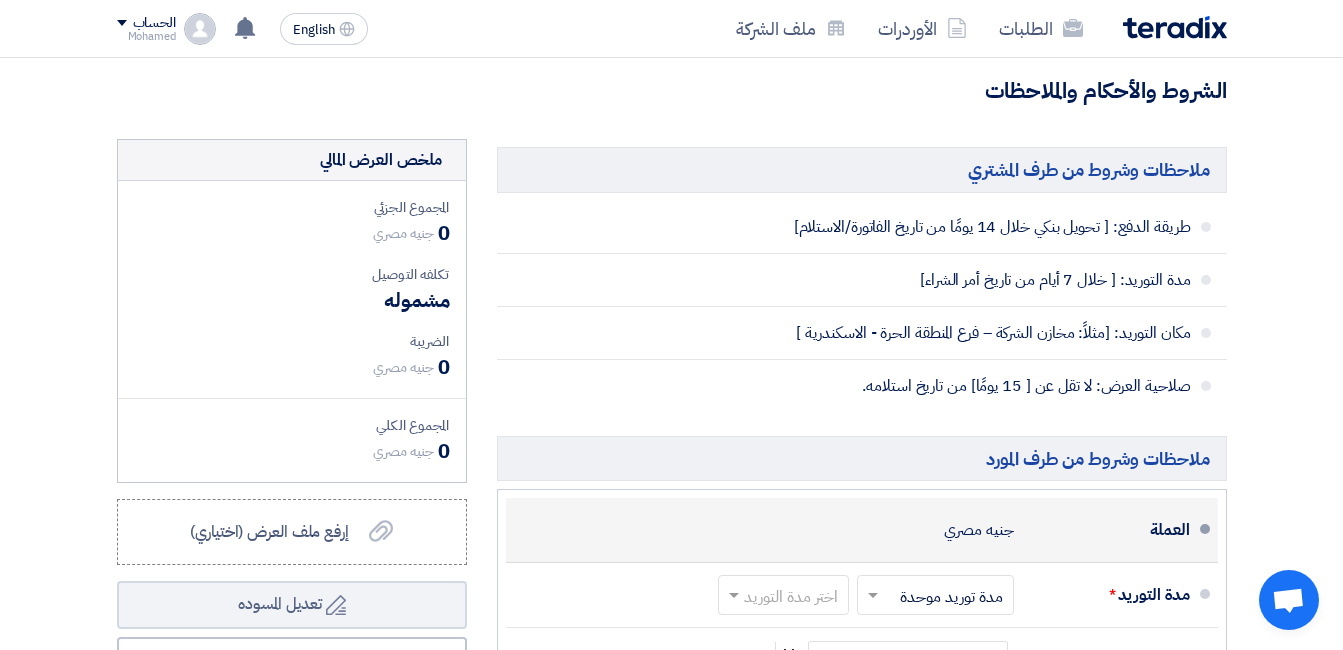 click on "جنيه مصري" 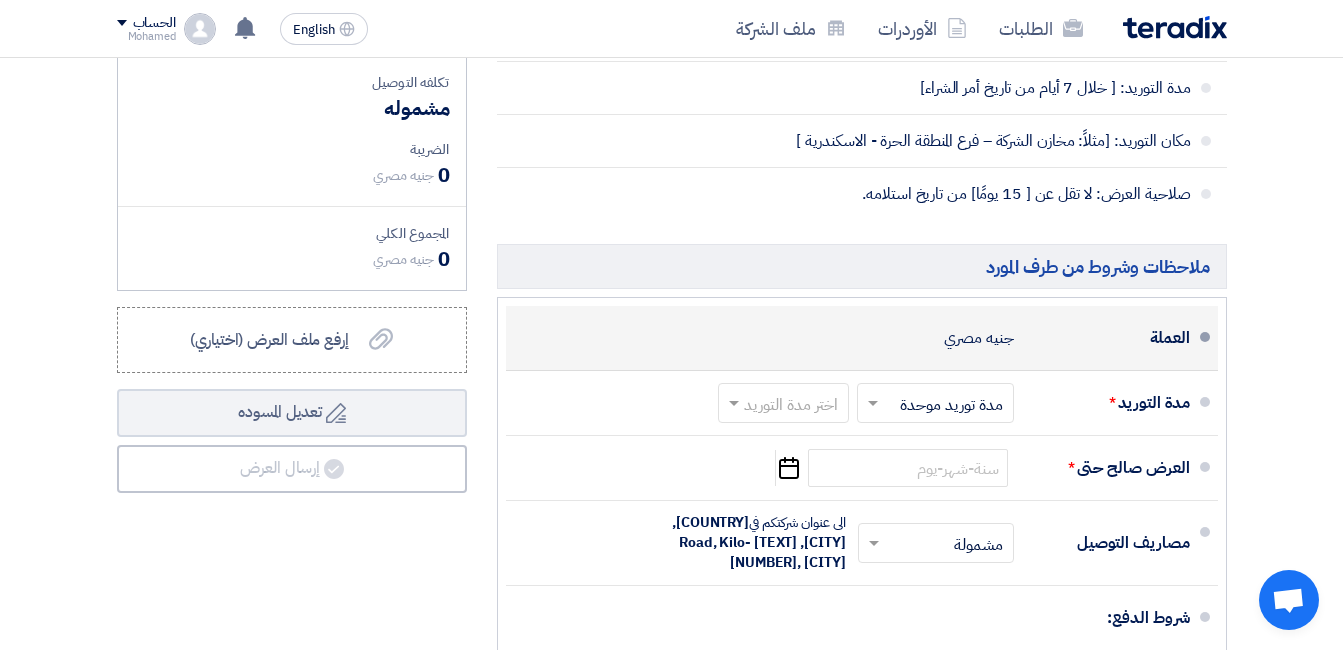 scroll, scrollTop: 700, scrollLeft: 0, axis: vertical 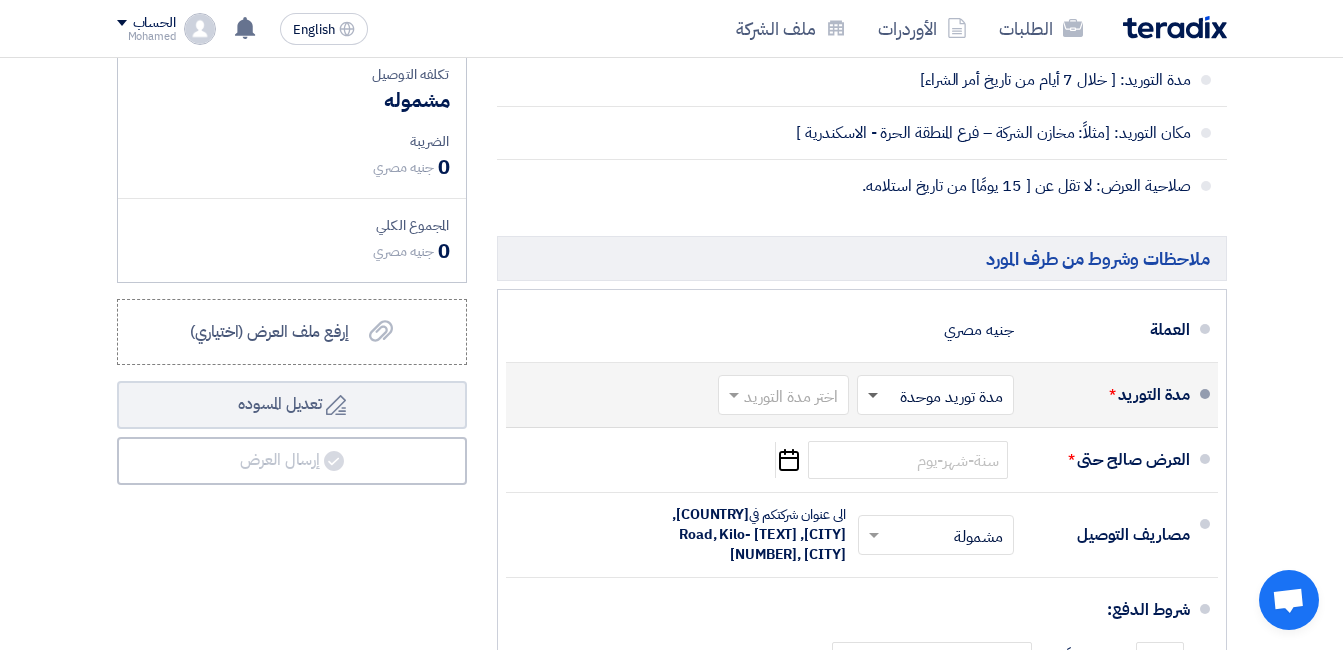 click 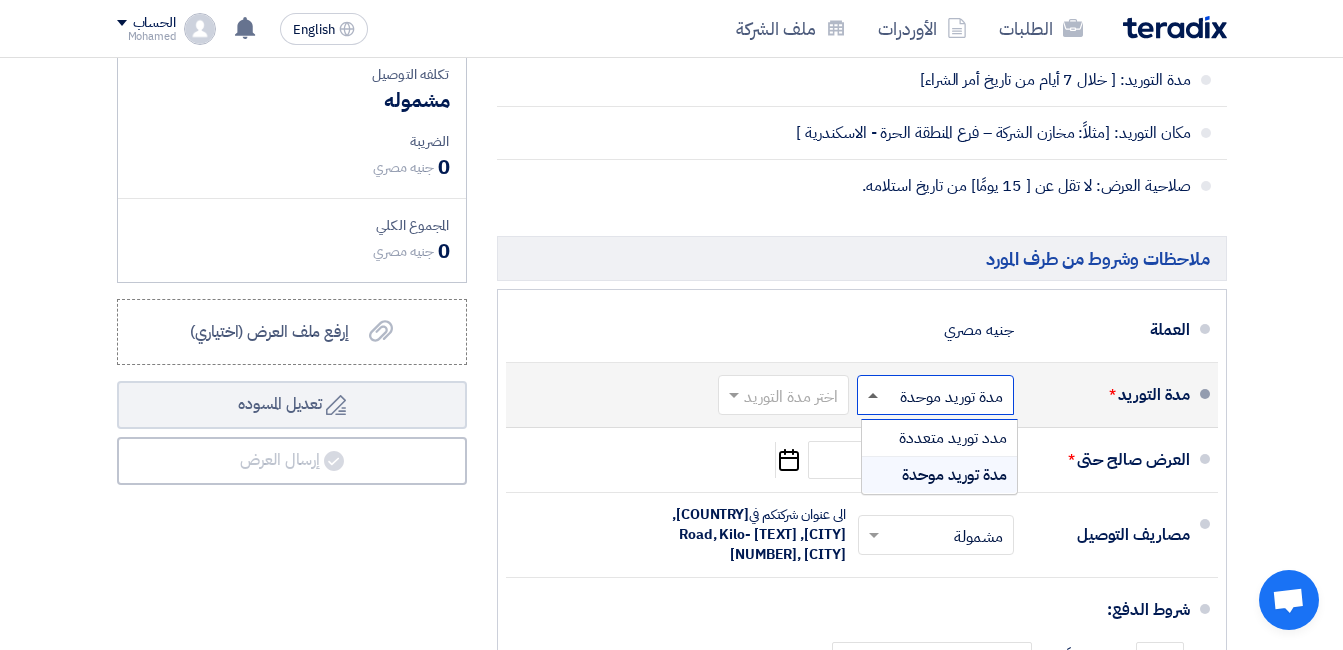 click 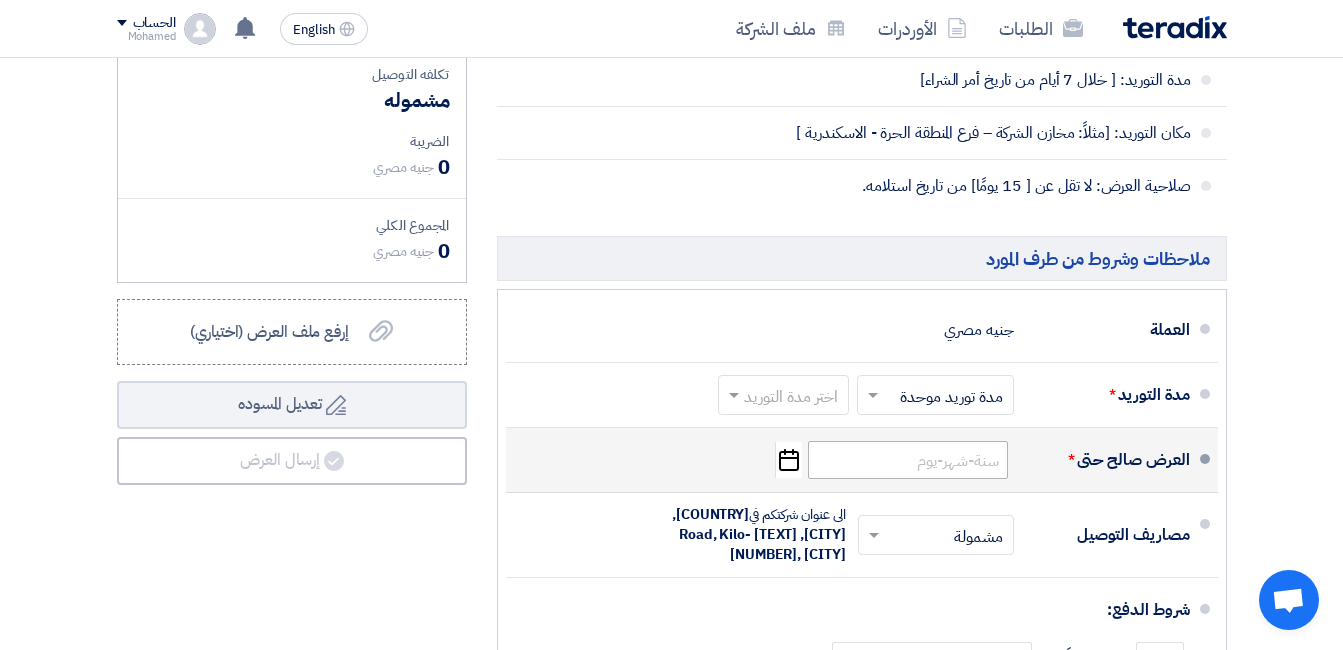 scroll, scrollTop: 800, scrollLeft: 0, axis: vertical 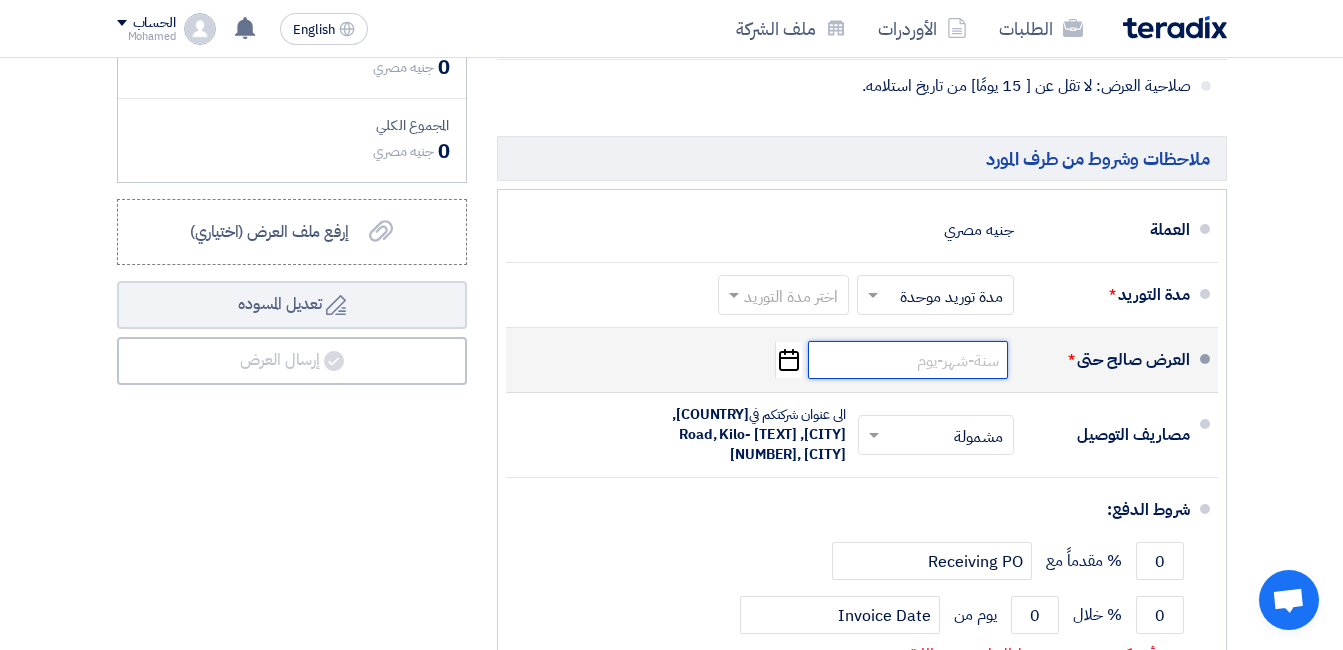 click 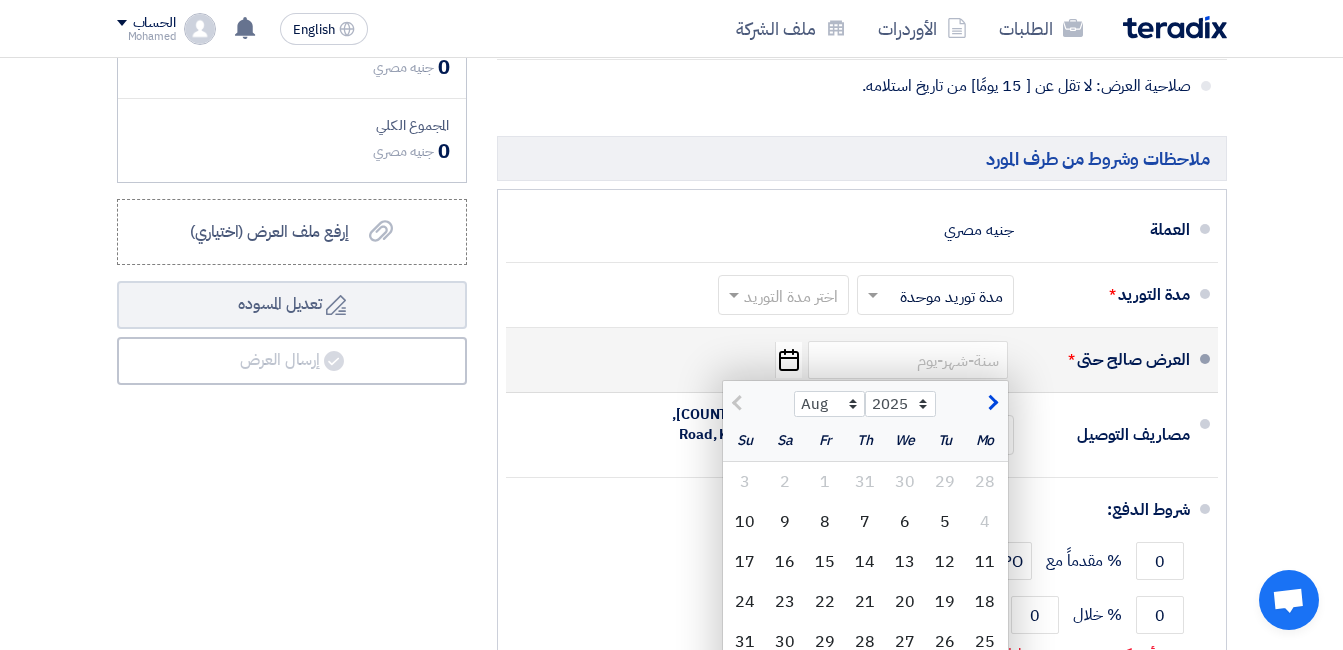 click 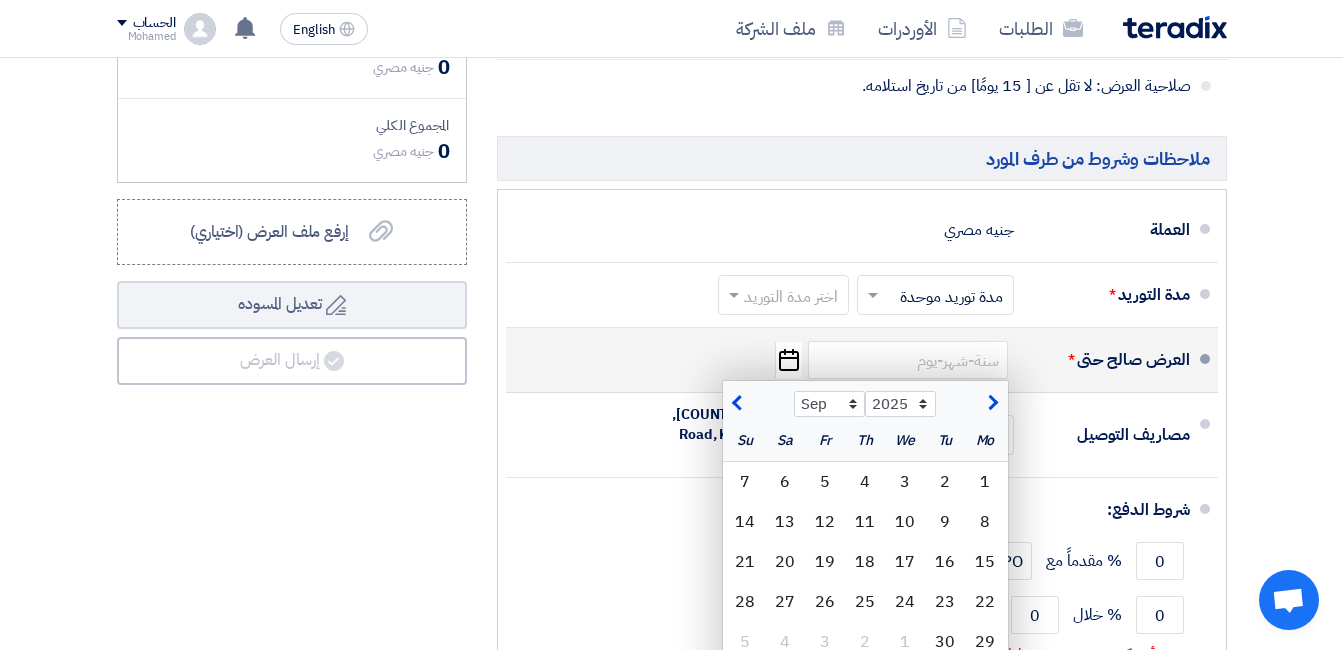click 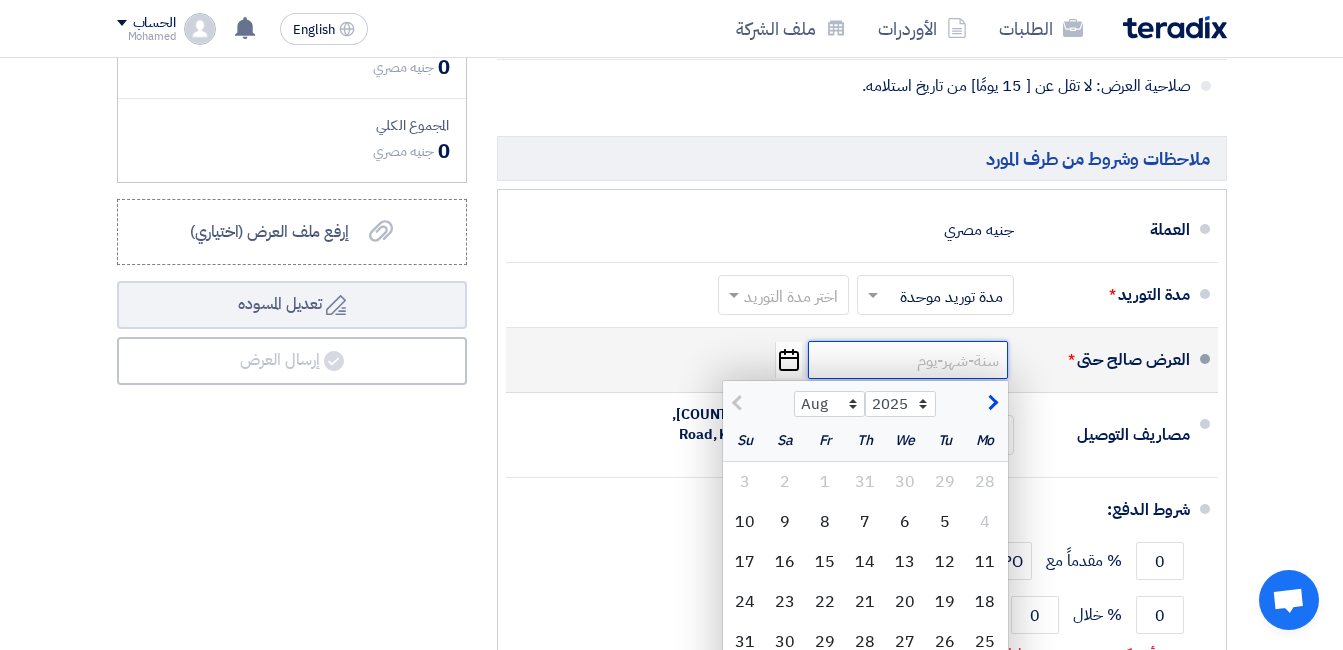click 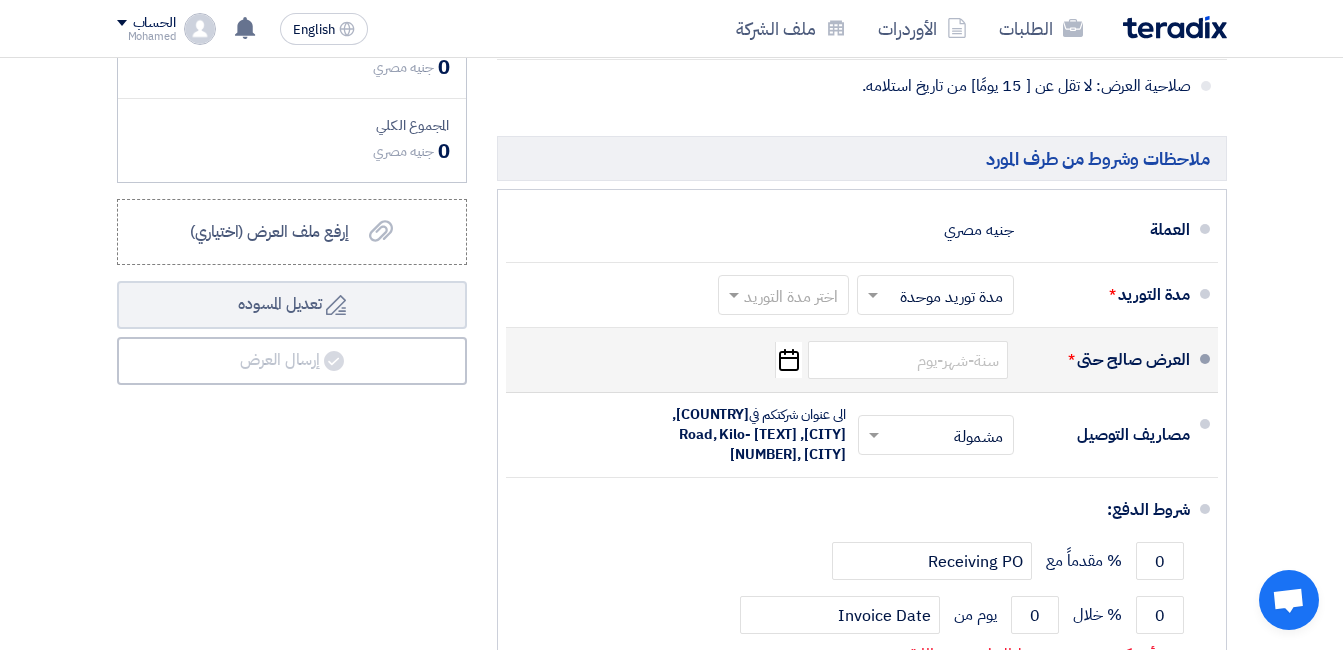 click on "Pick a date" 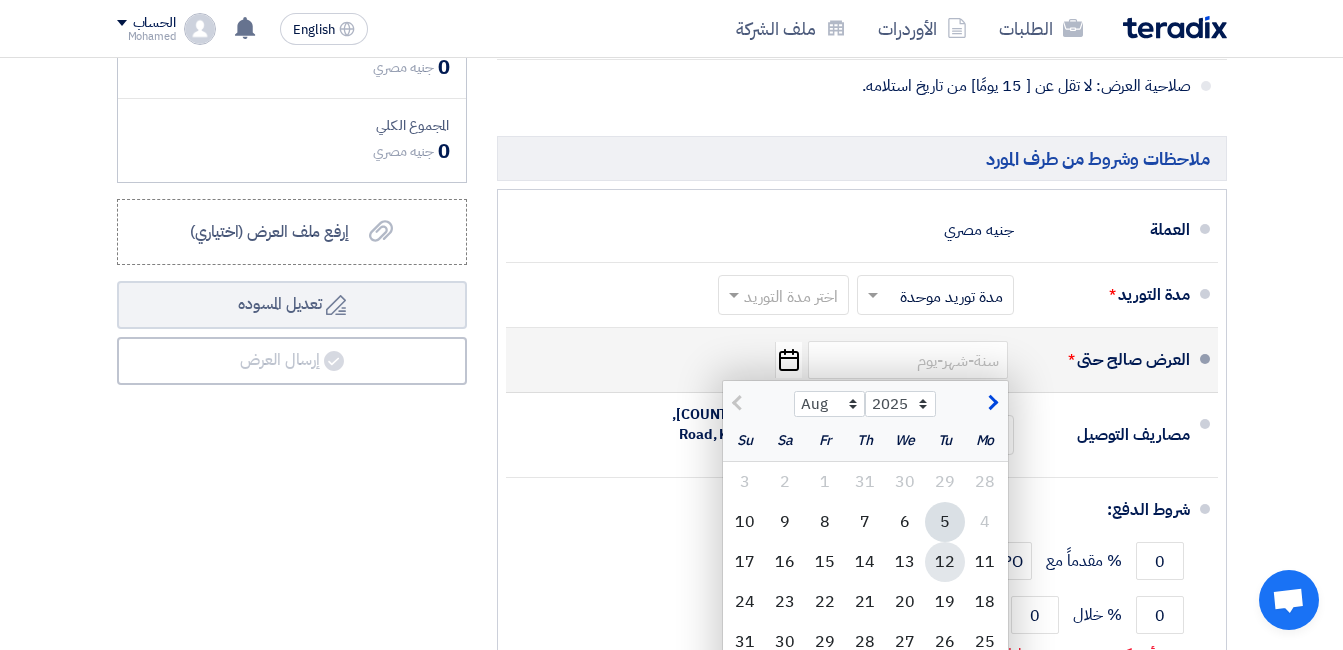 click on "12" 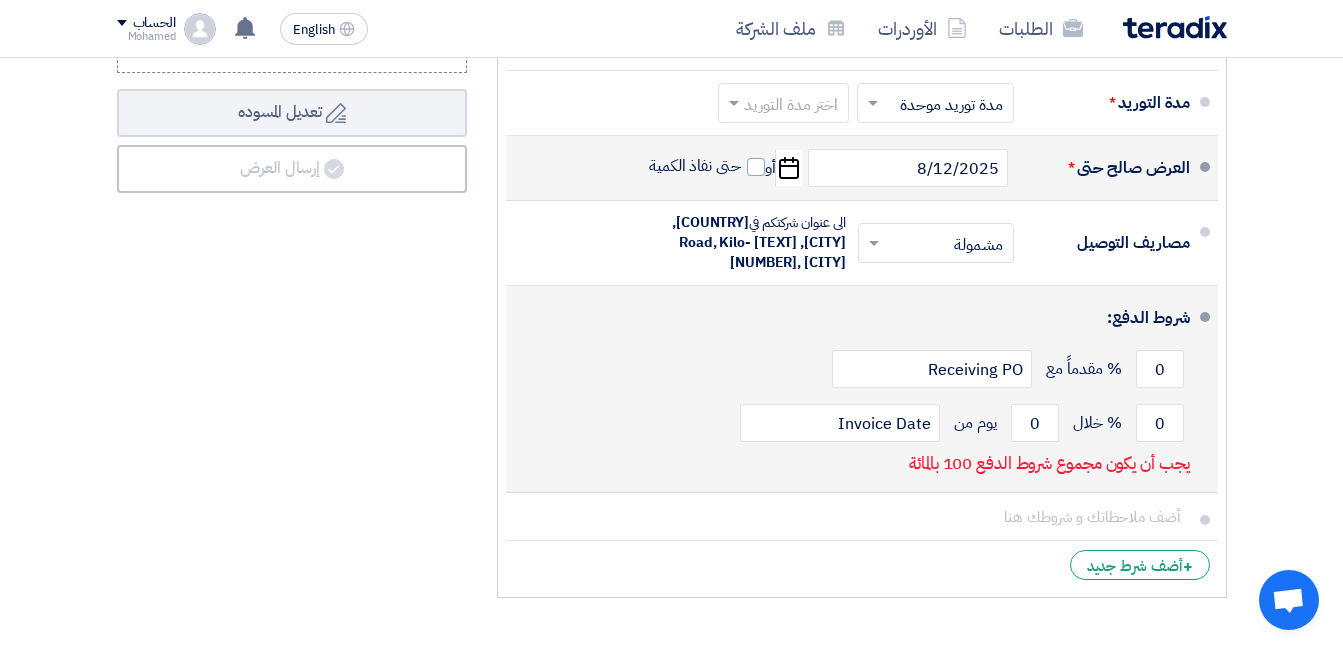 scroll, scrollTop: 1000, scrollLeft: 0, axis: vertical 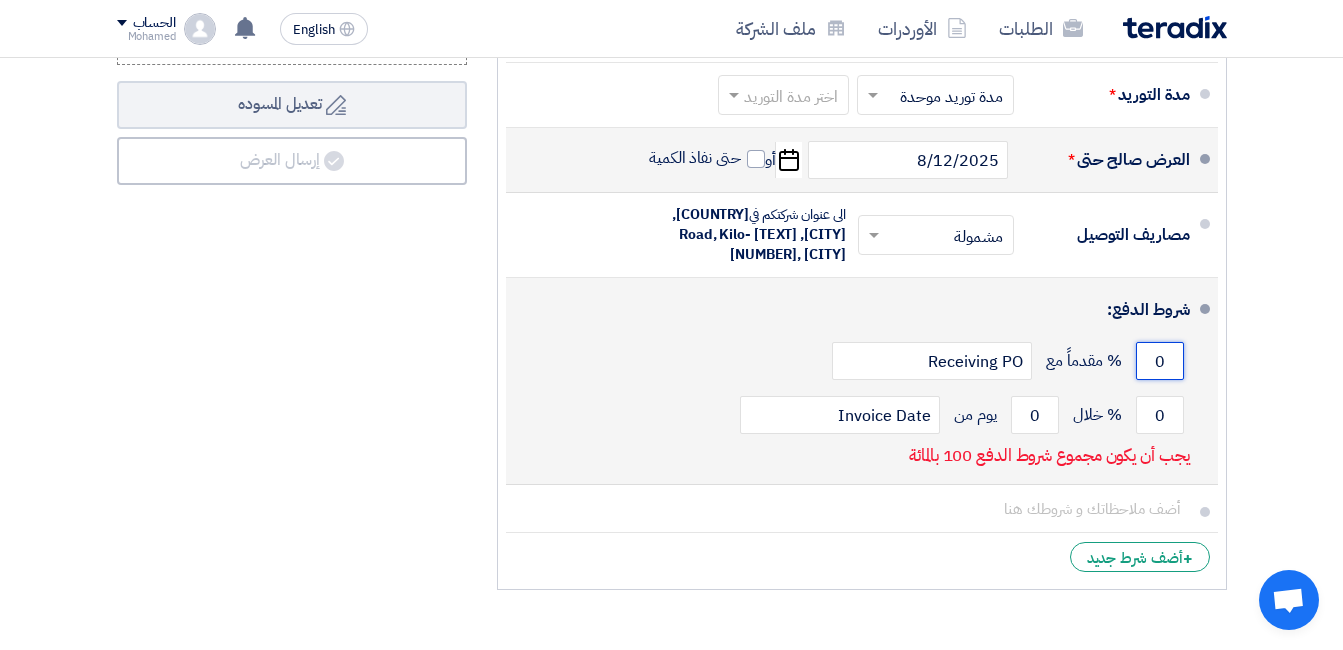click on "0" 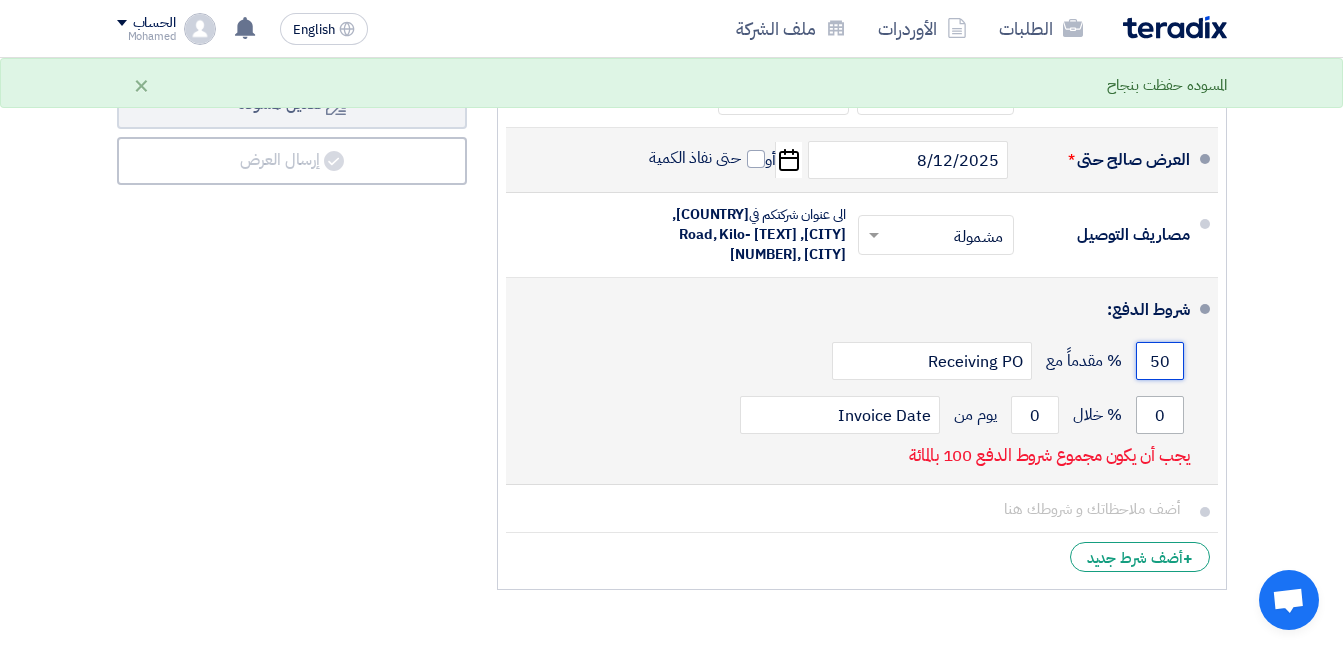 type on "50" 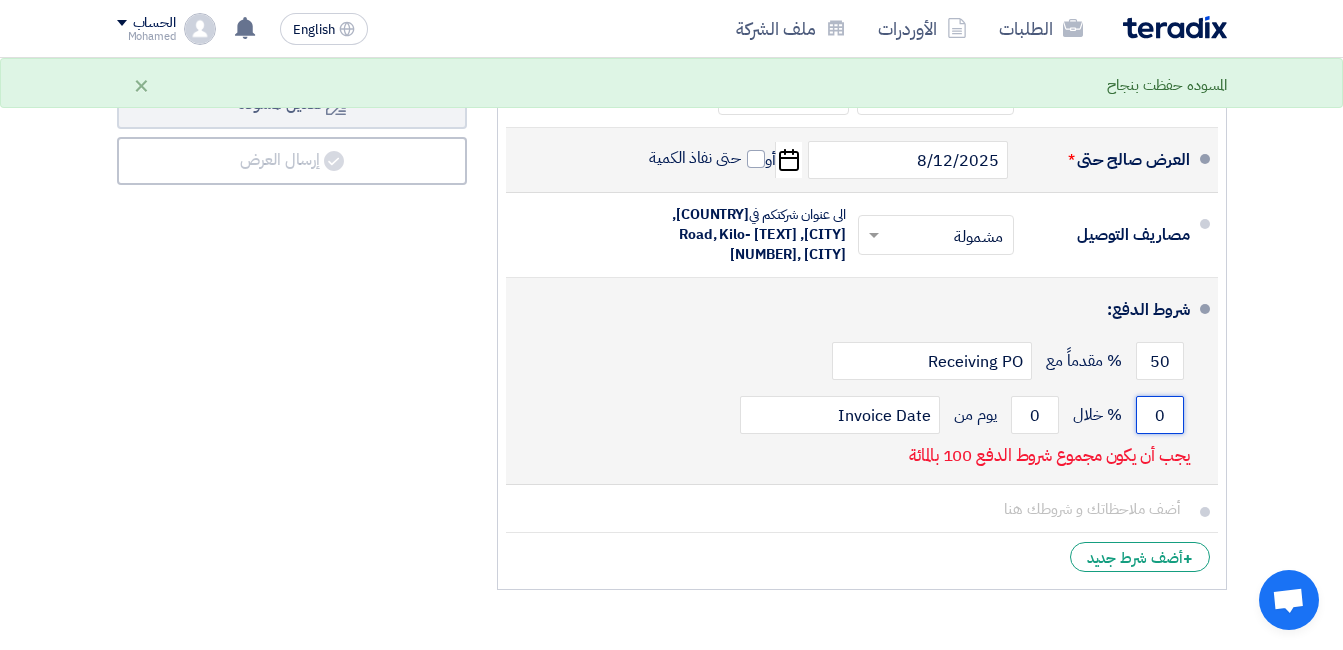 click on "0" 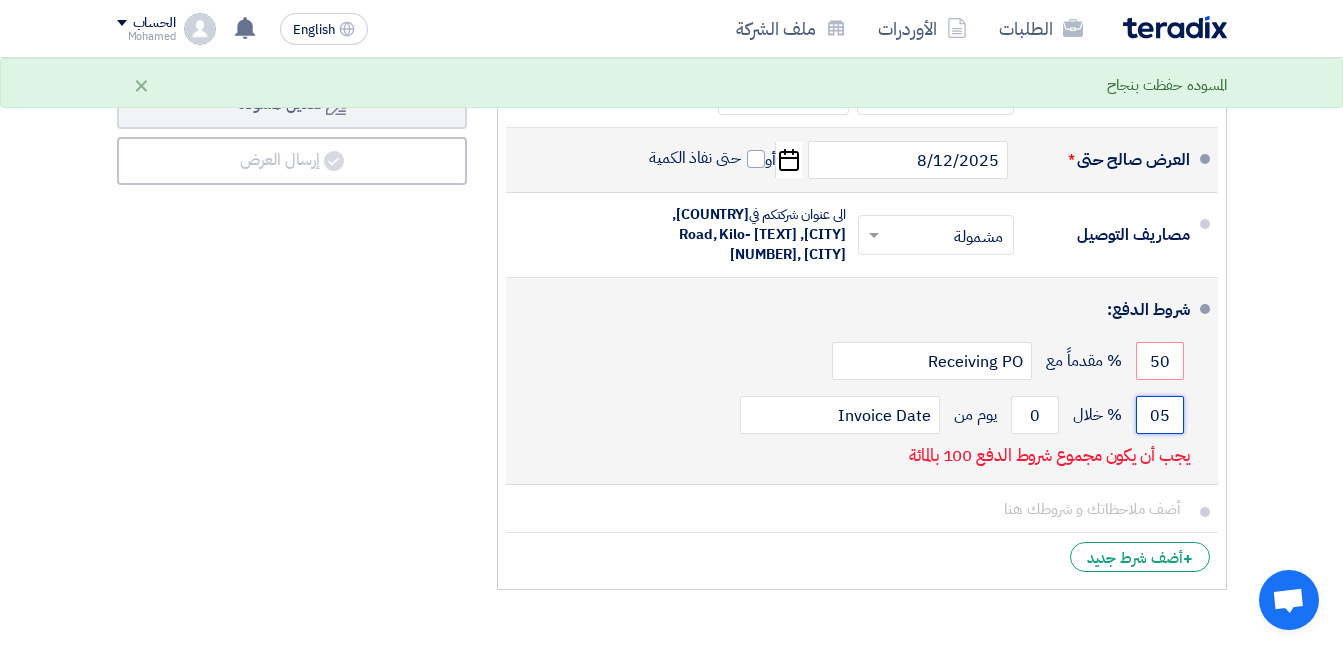 type on "0" 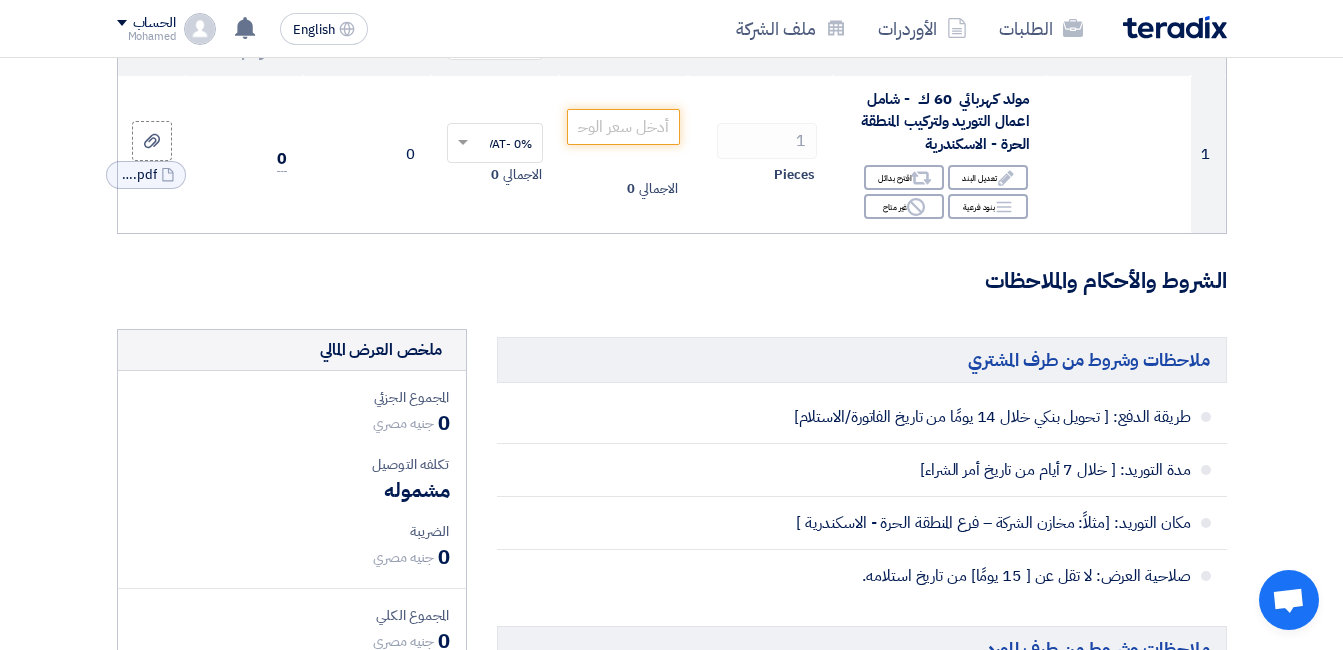 scroll, scrollTop: 300, scrollLeft: 0, axis: vertical 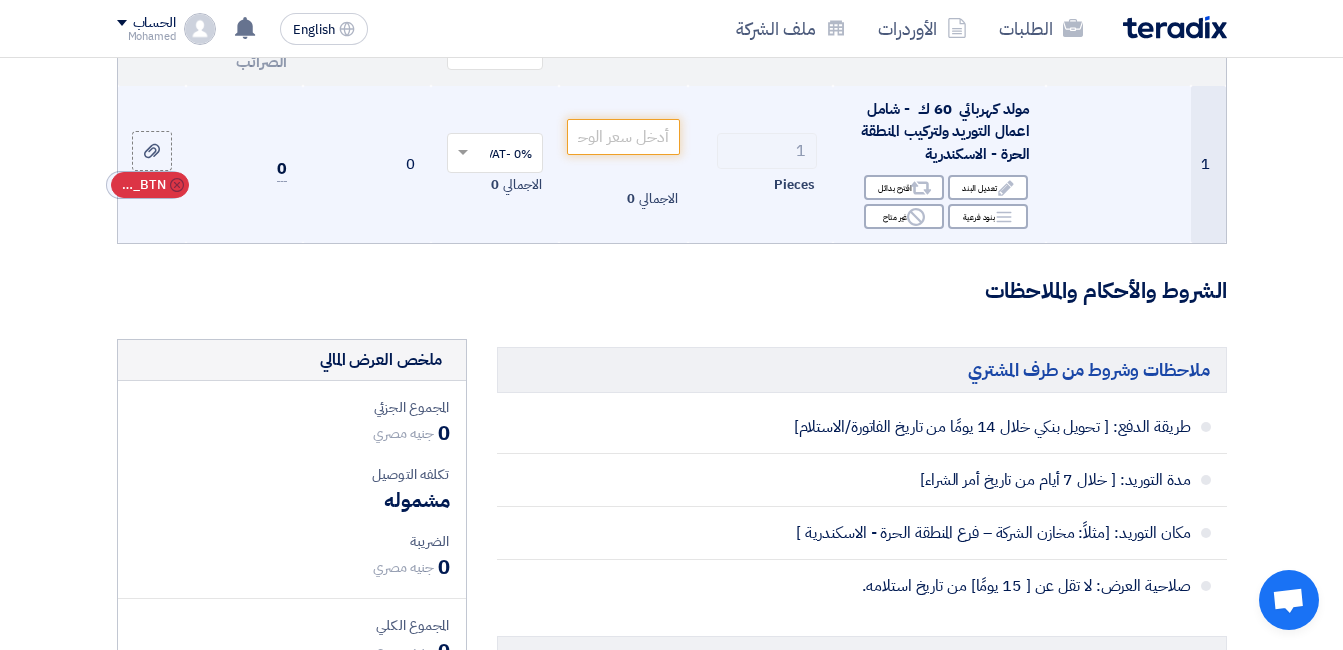 type on "50" 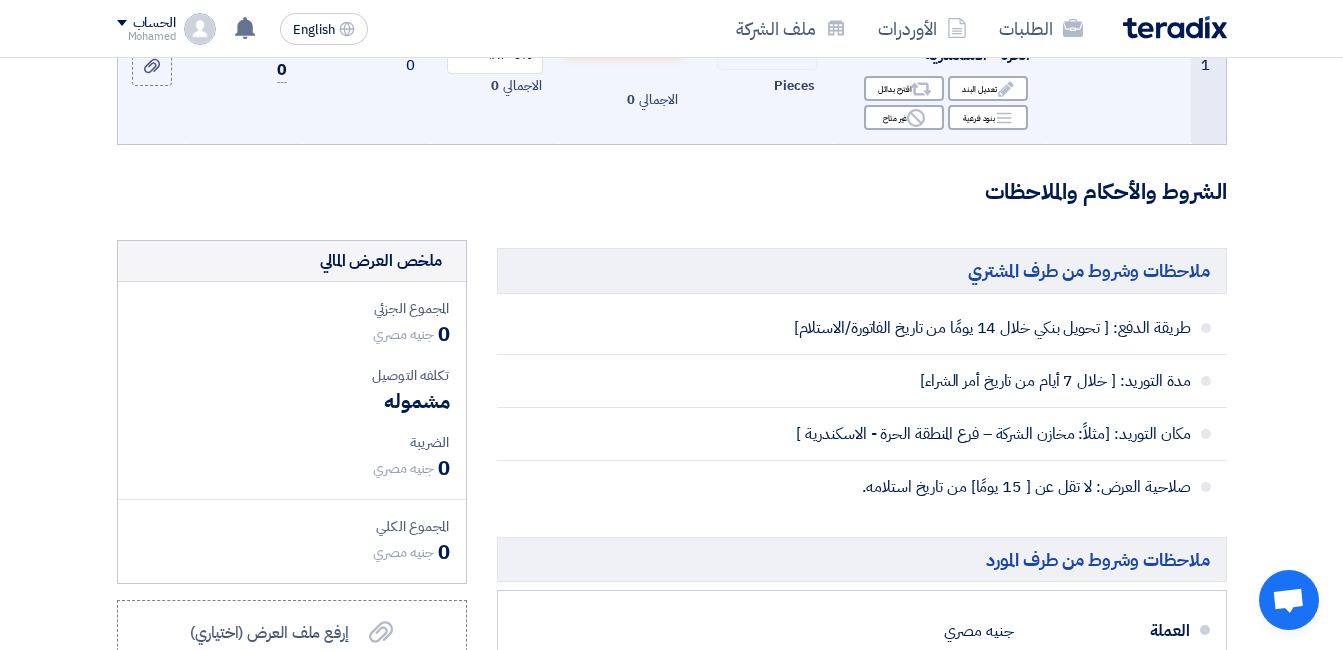 scroll, scrollTop: 500, scrollLeft: 0, axis: vertical 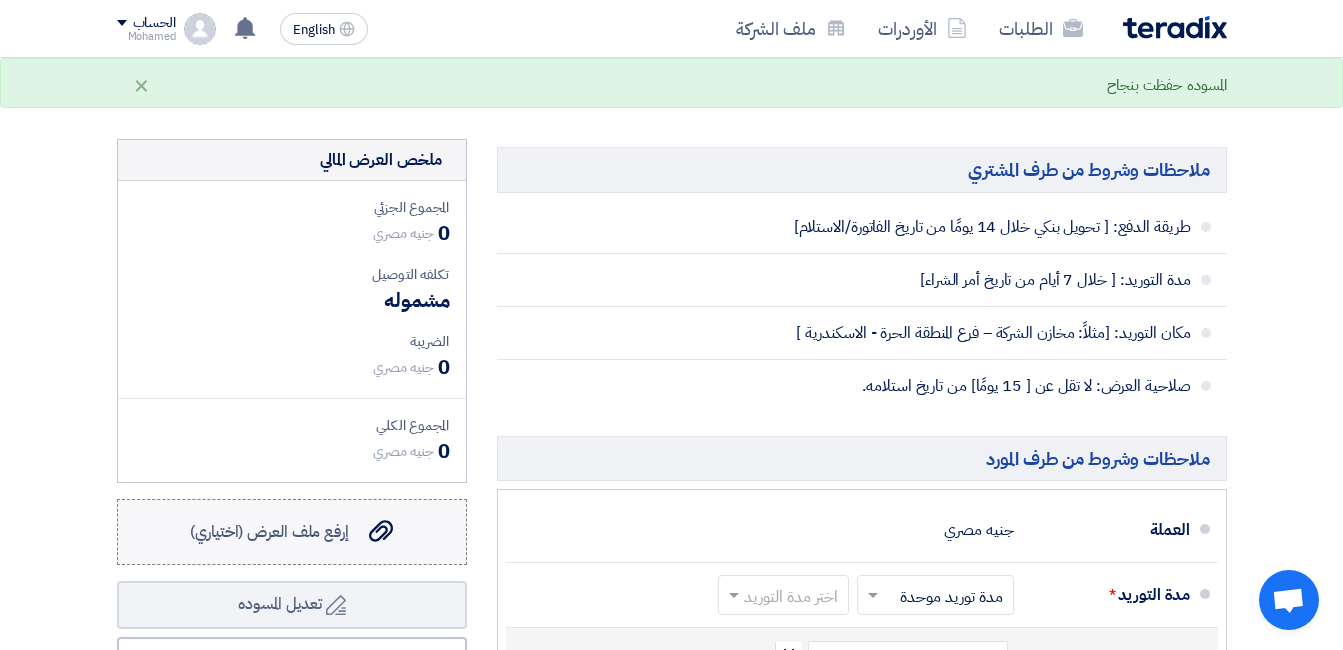 click 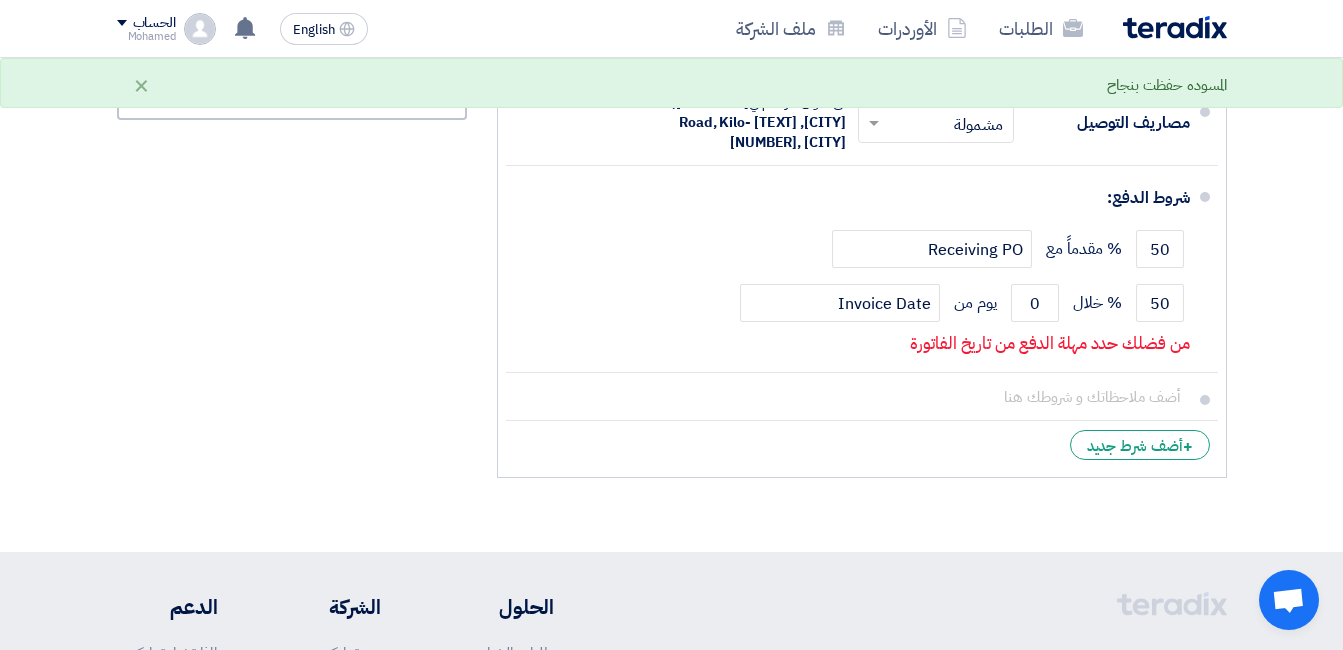 scroll, scrollTop: 1100, scrollLeft: 0, axis: vertical 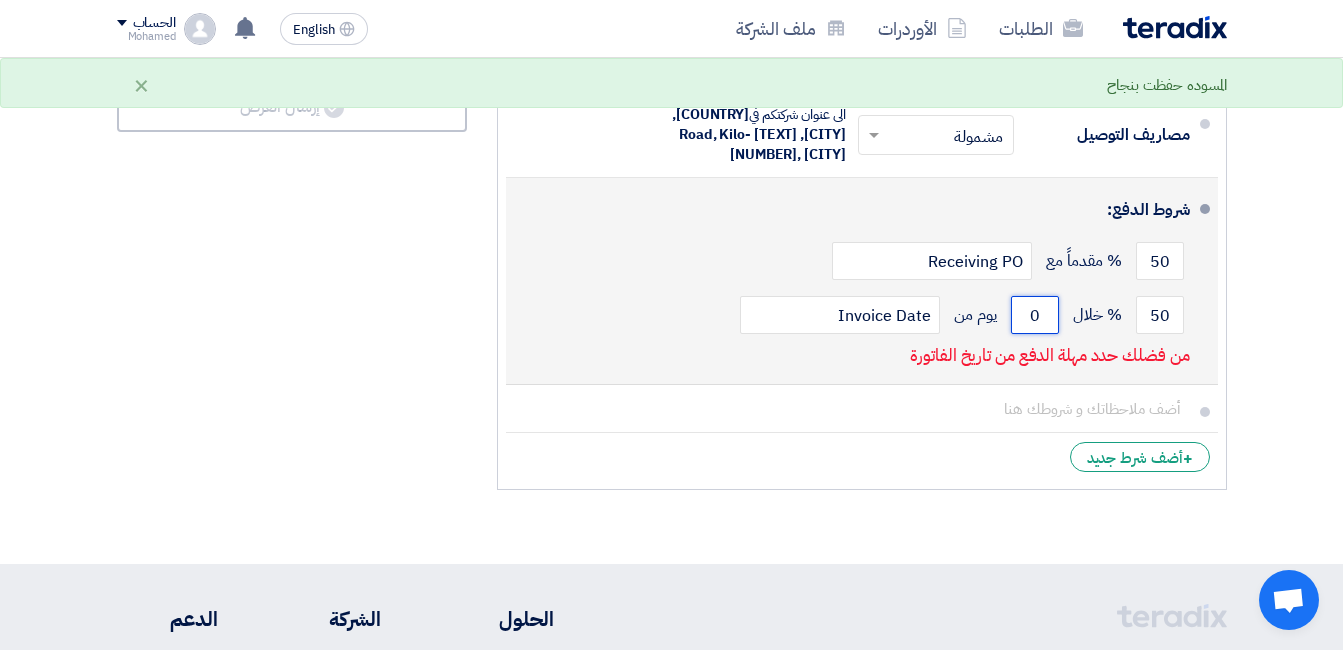 click on "0" 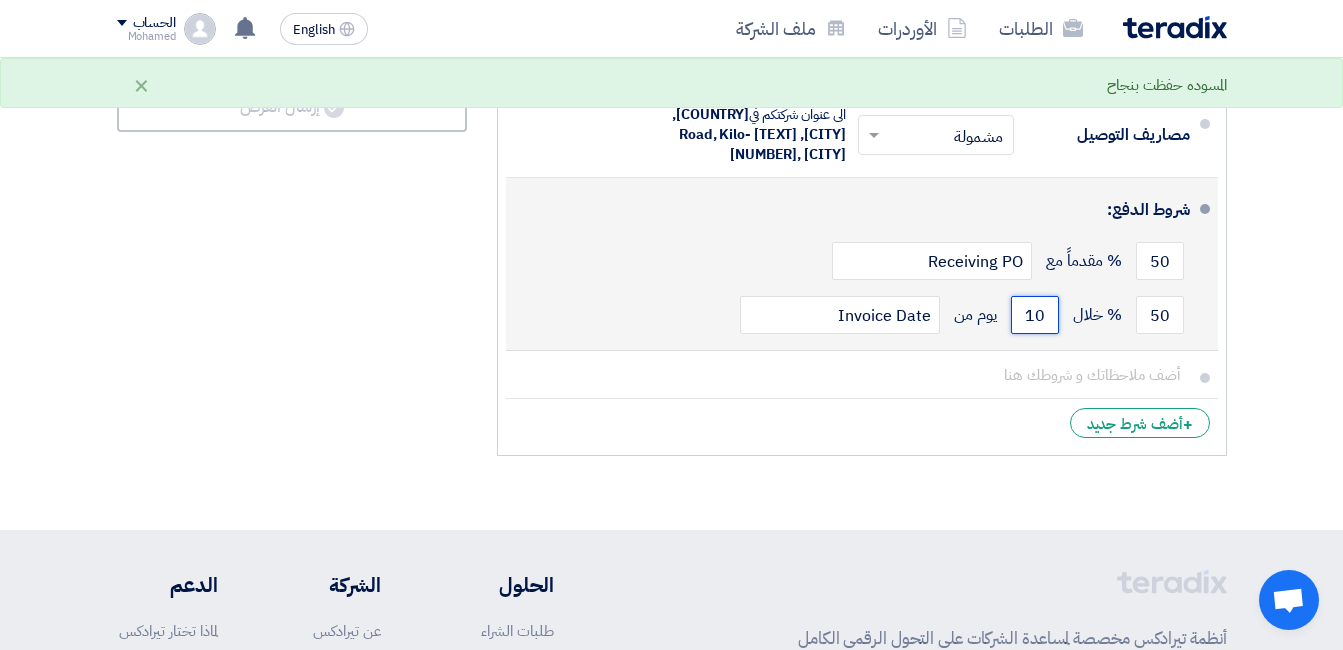 type on "1" 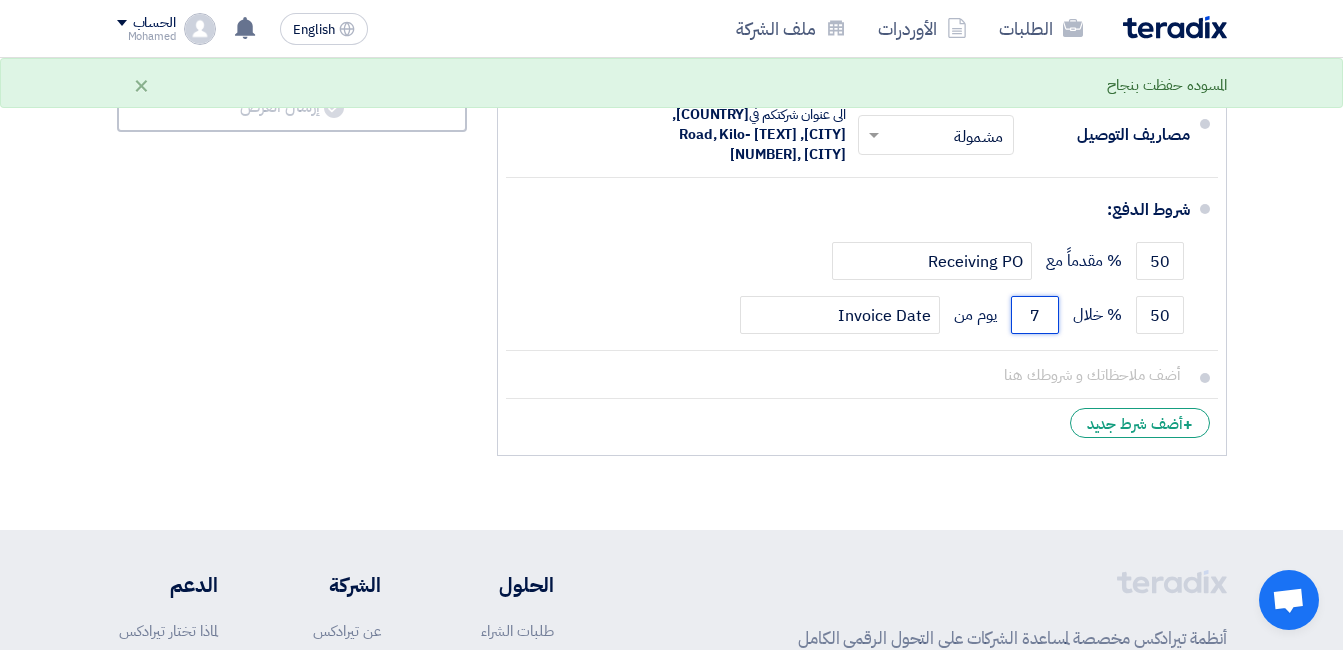 type on "7" 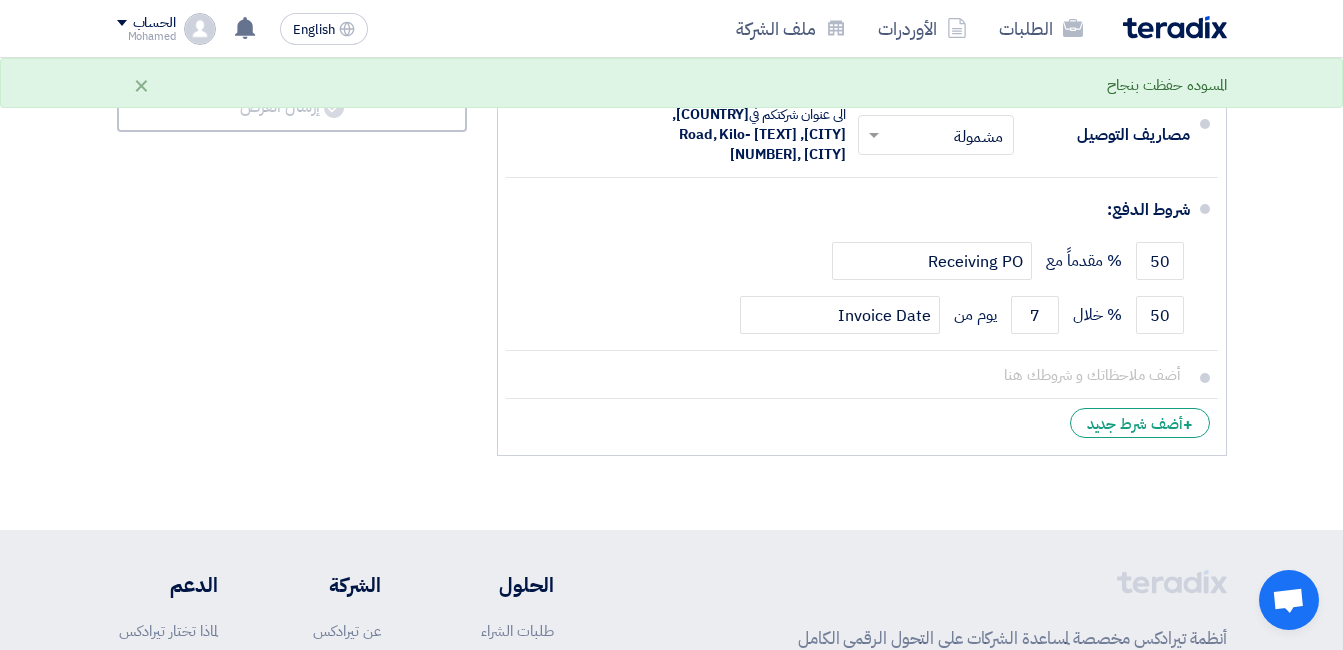 click on "ملخص العرض المالي
المجموع الجزئي
جنيه مصري
0
تكلفه التوصيل" 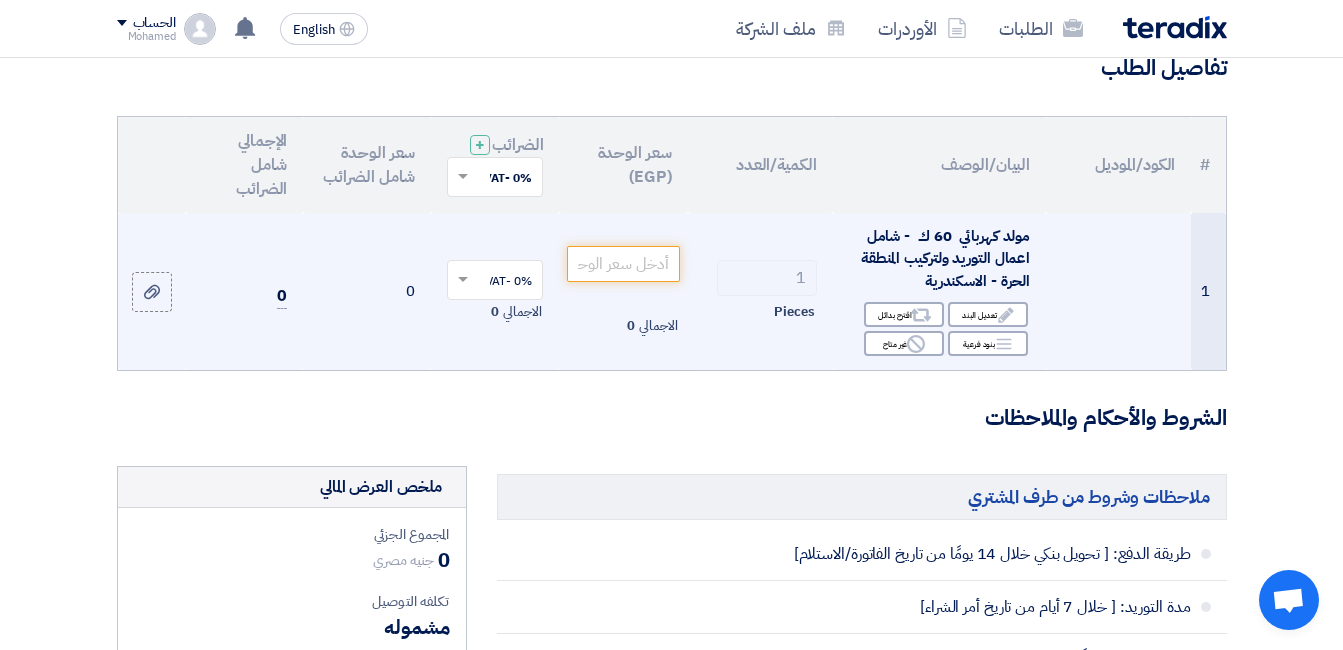 scroll, scrollTop: 100, scrollLeft: 0, axis: vertical 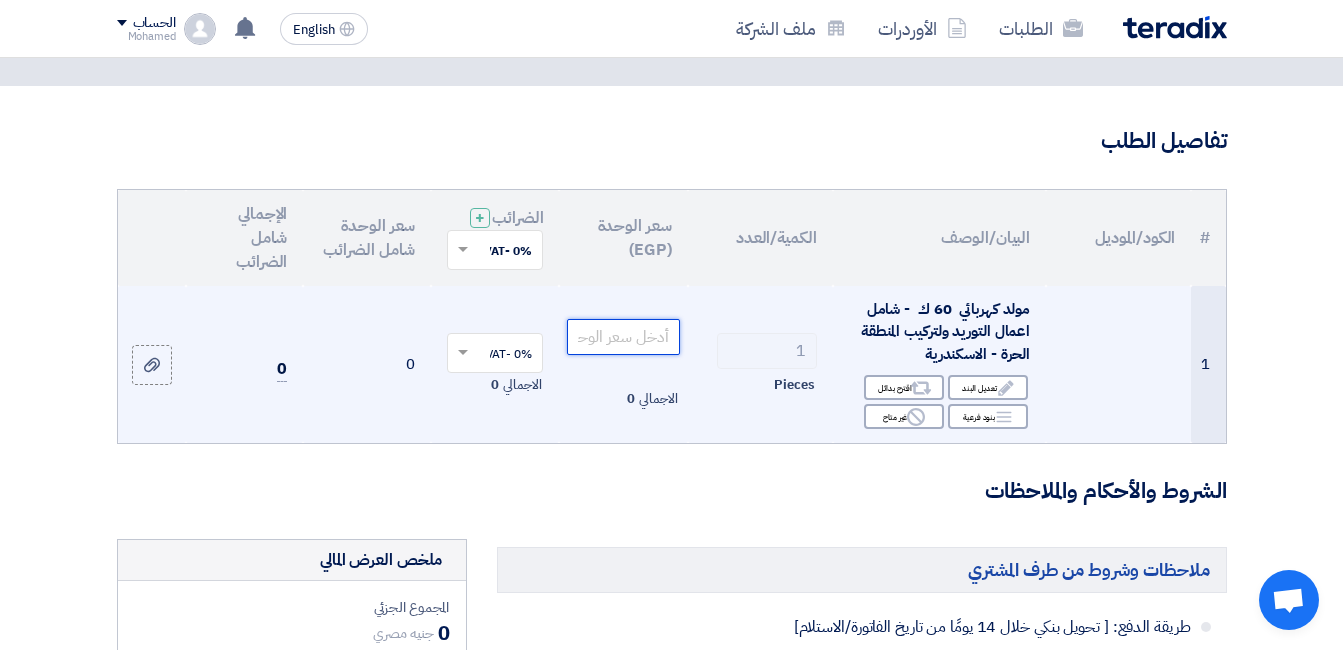click 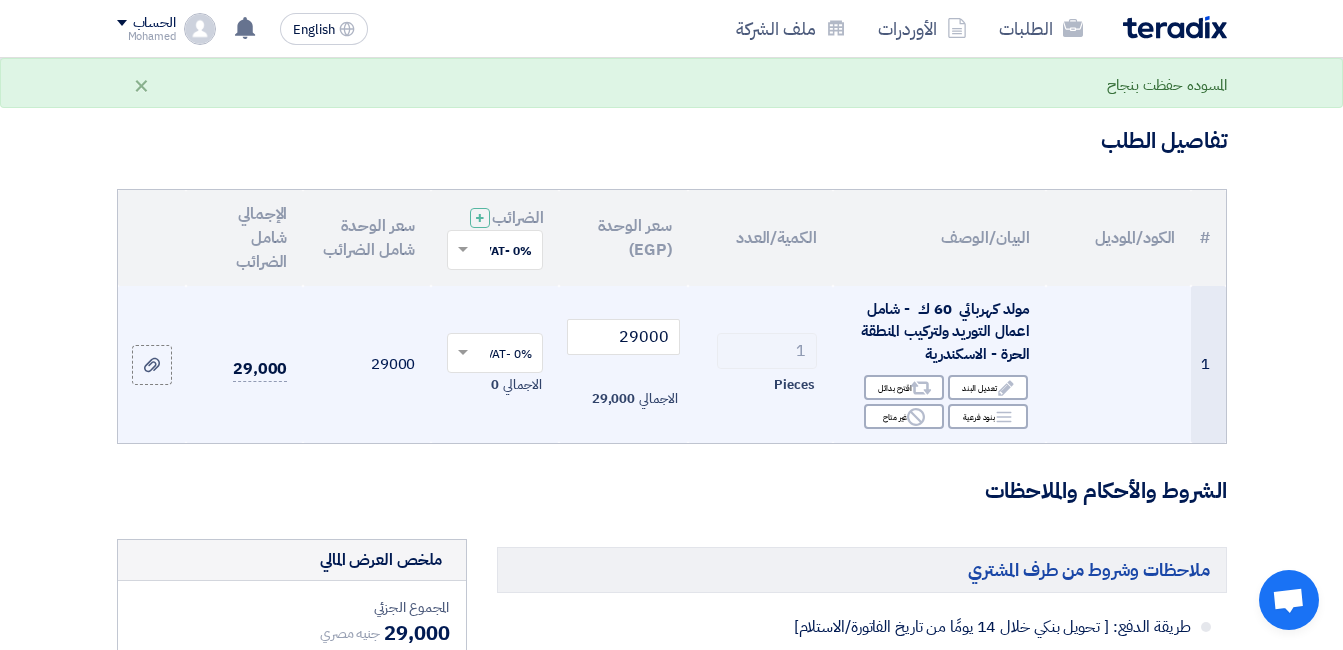 click 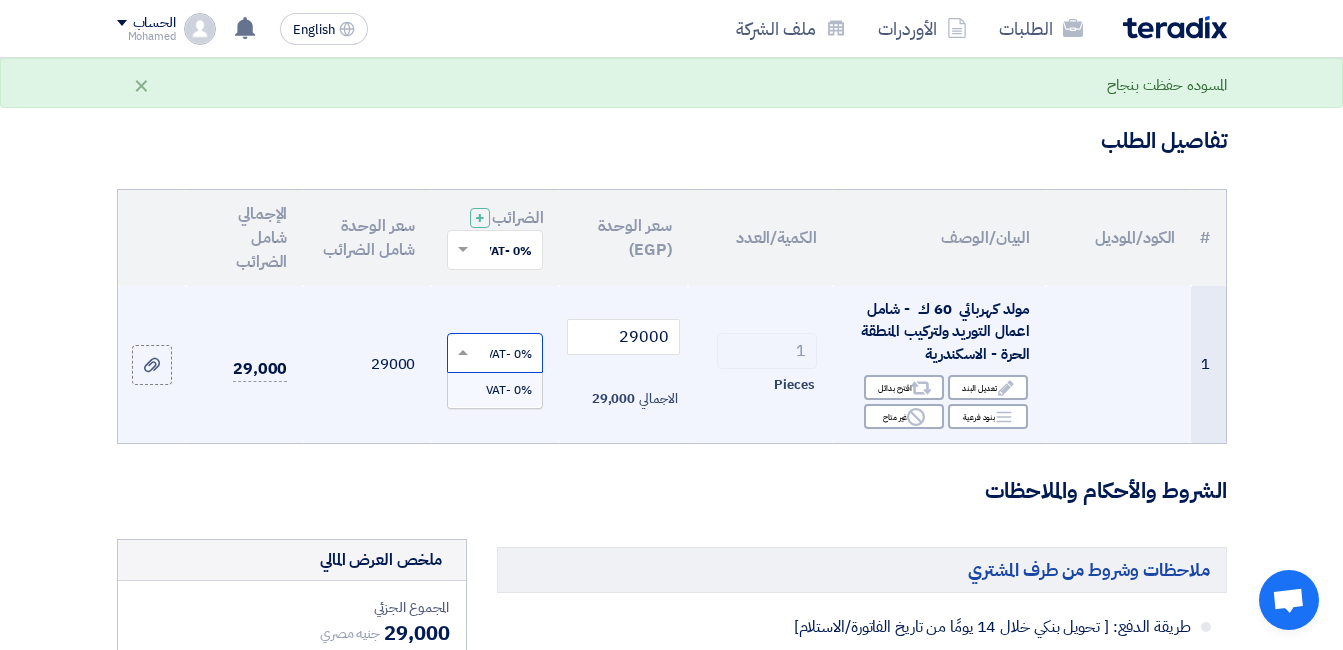 click 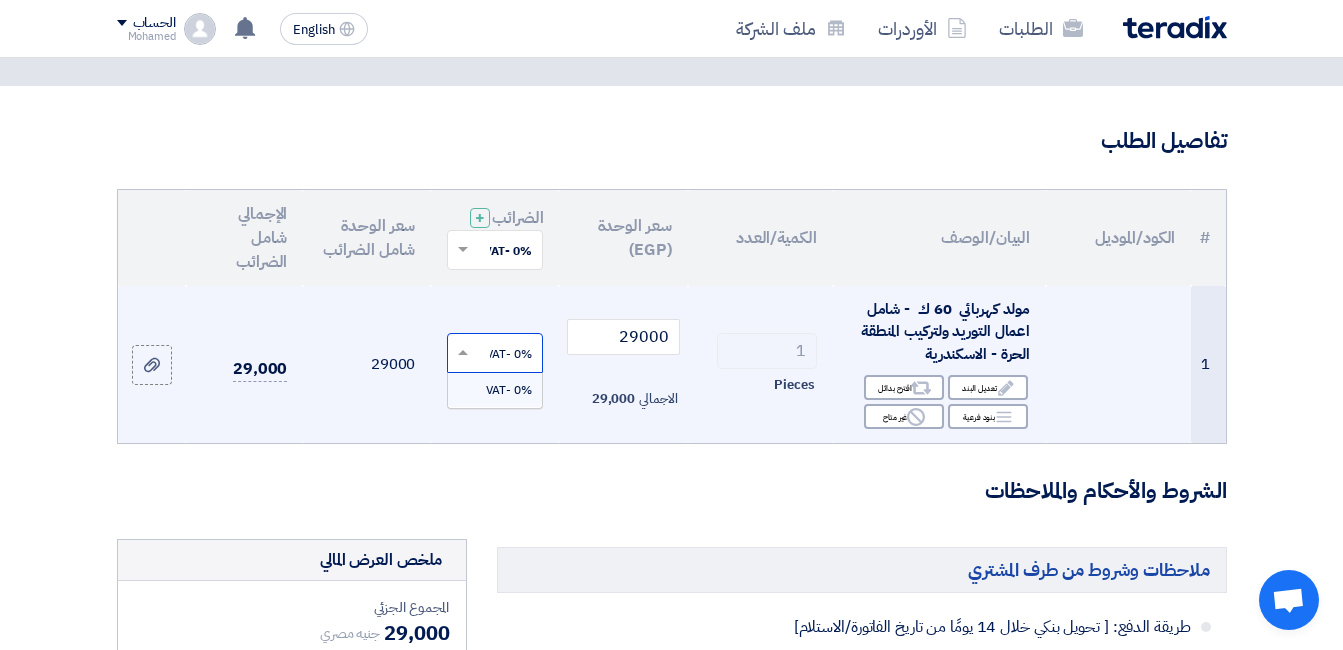 click on "29000" 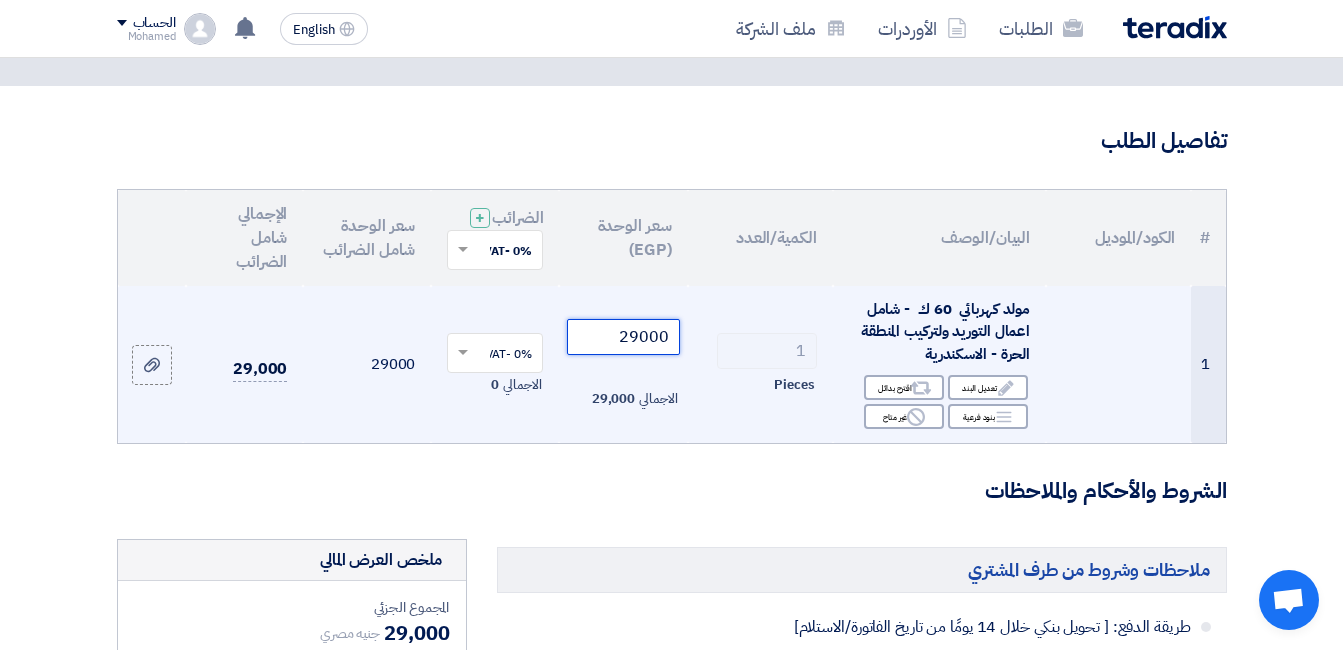 click on "29000" 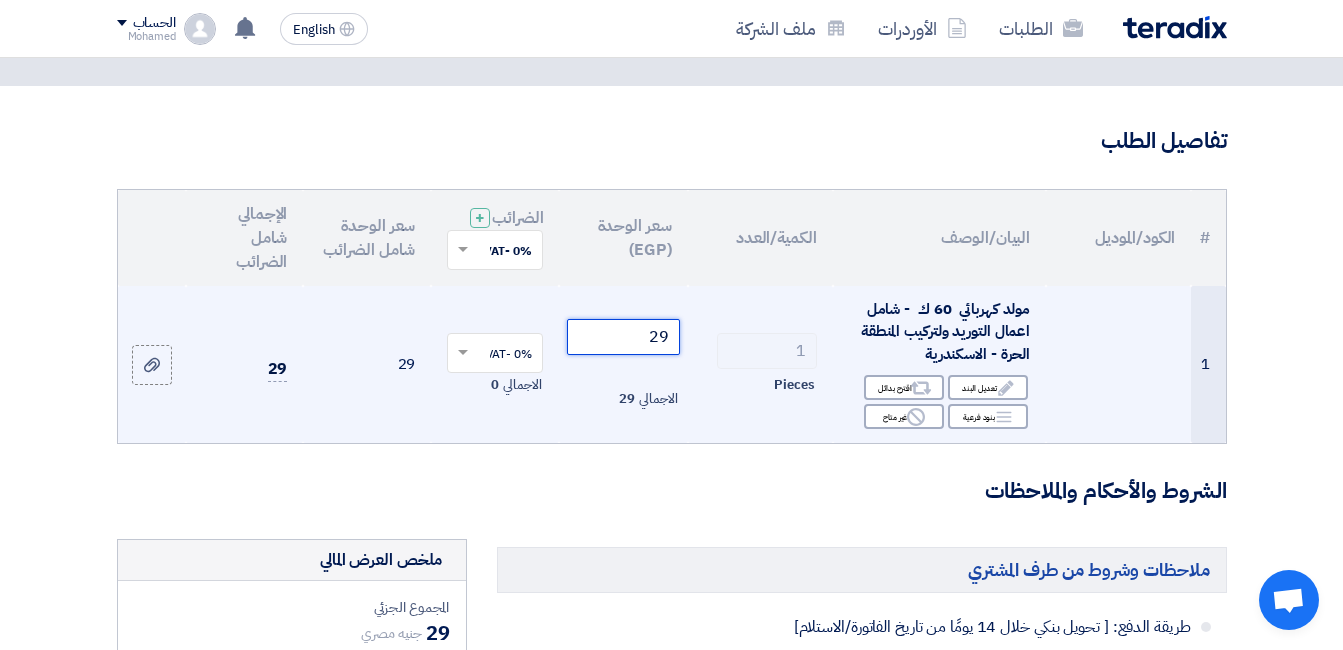 type on "2" 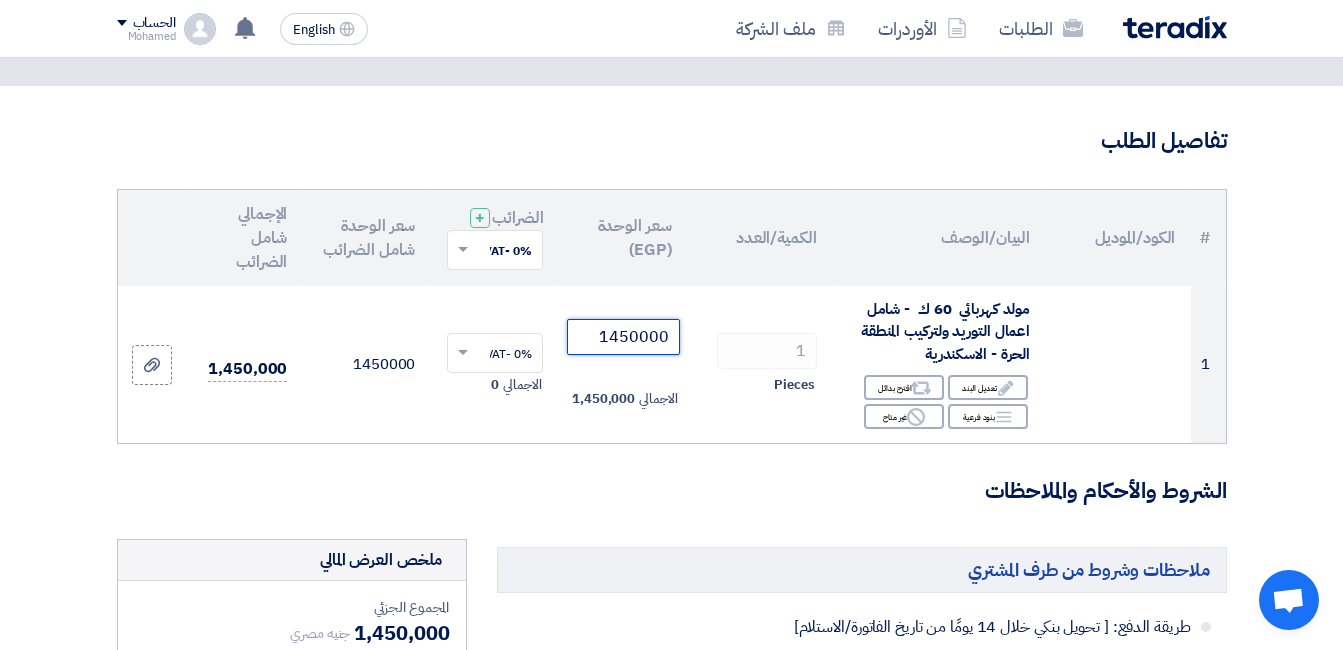 type on "1450000" 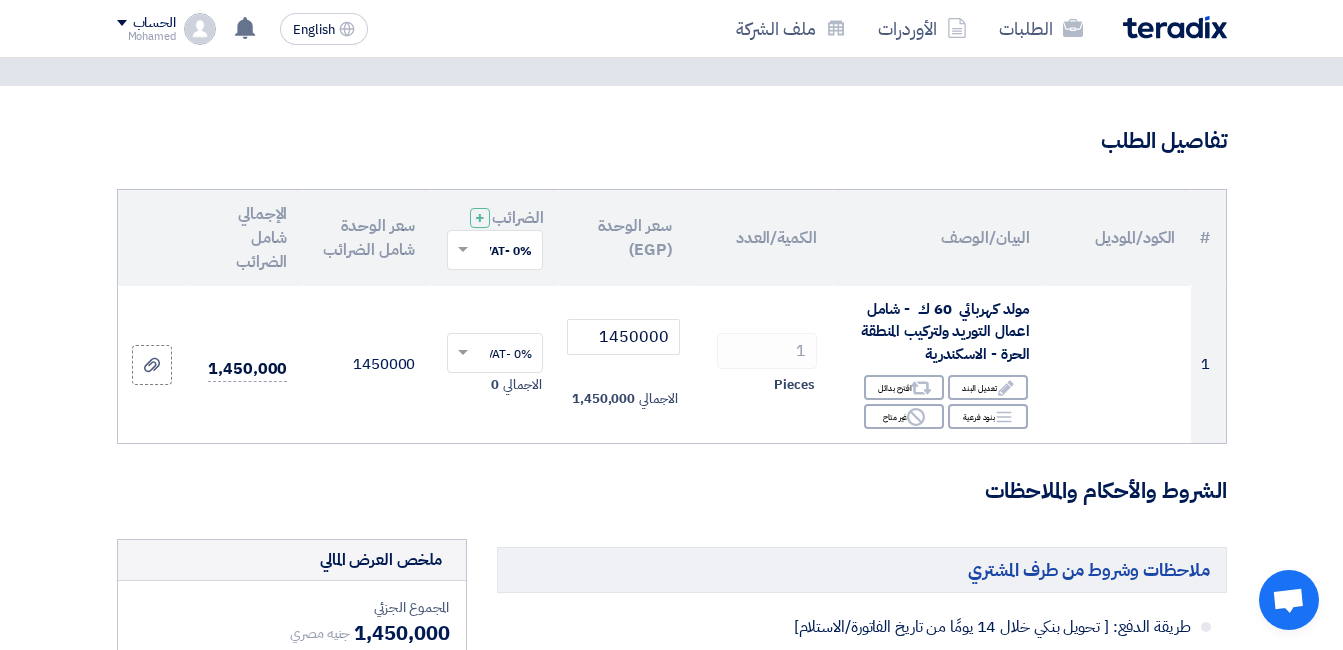 click on "الشروط والأحكام والملاحظات" 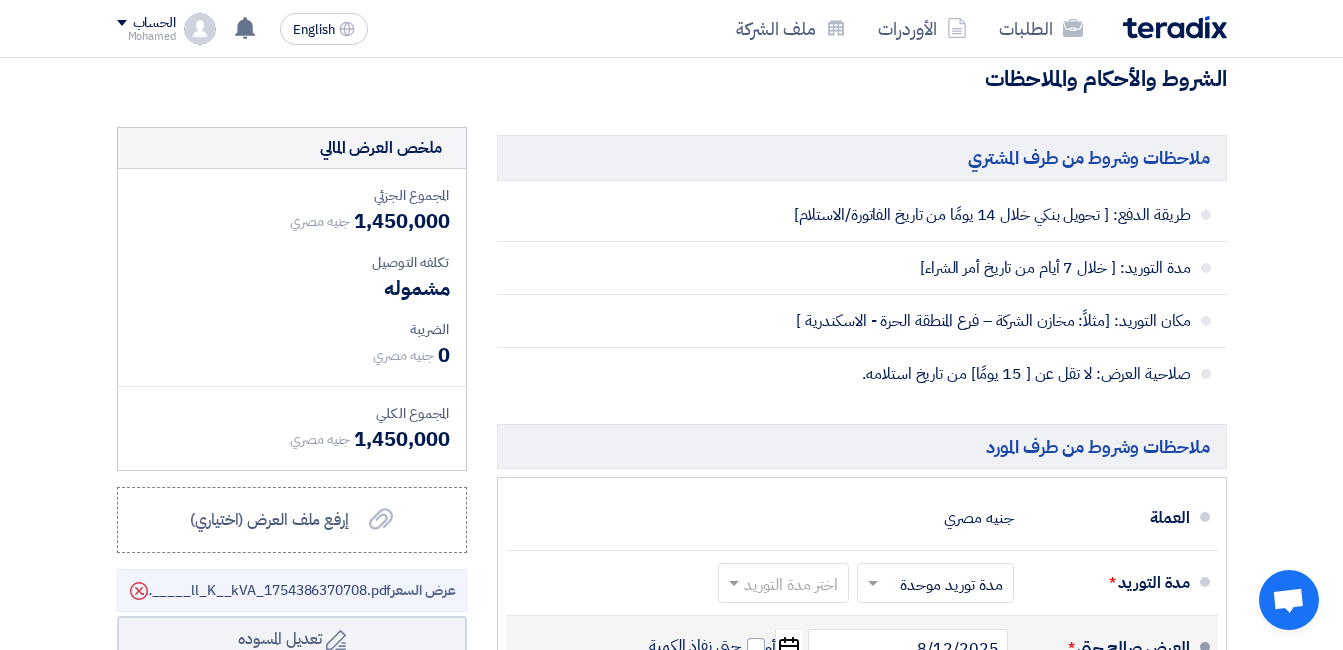scroll, scrollTop: 500, scrollLeft: 0, axis: vertical 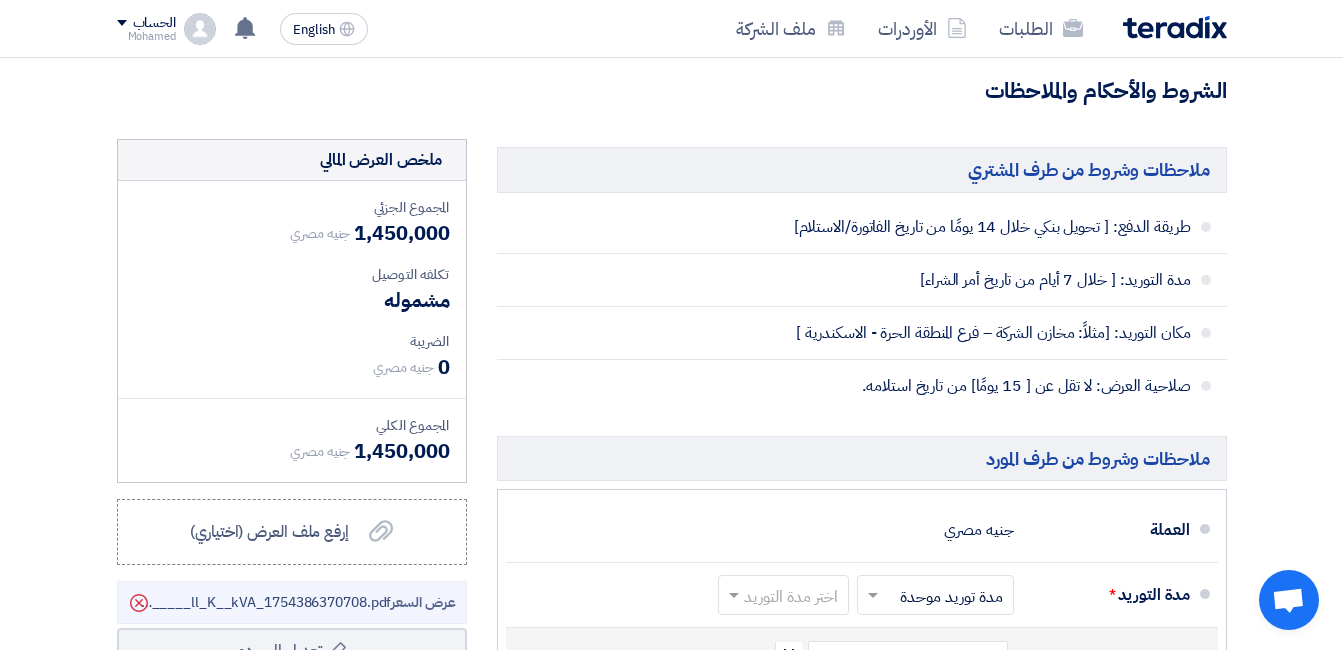 click on "0" 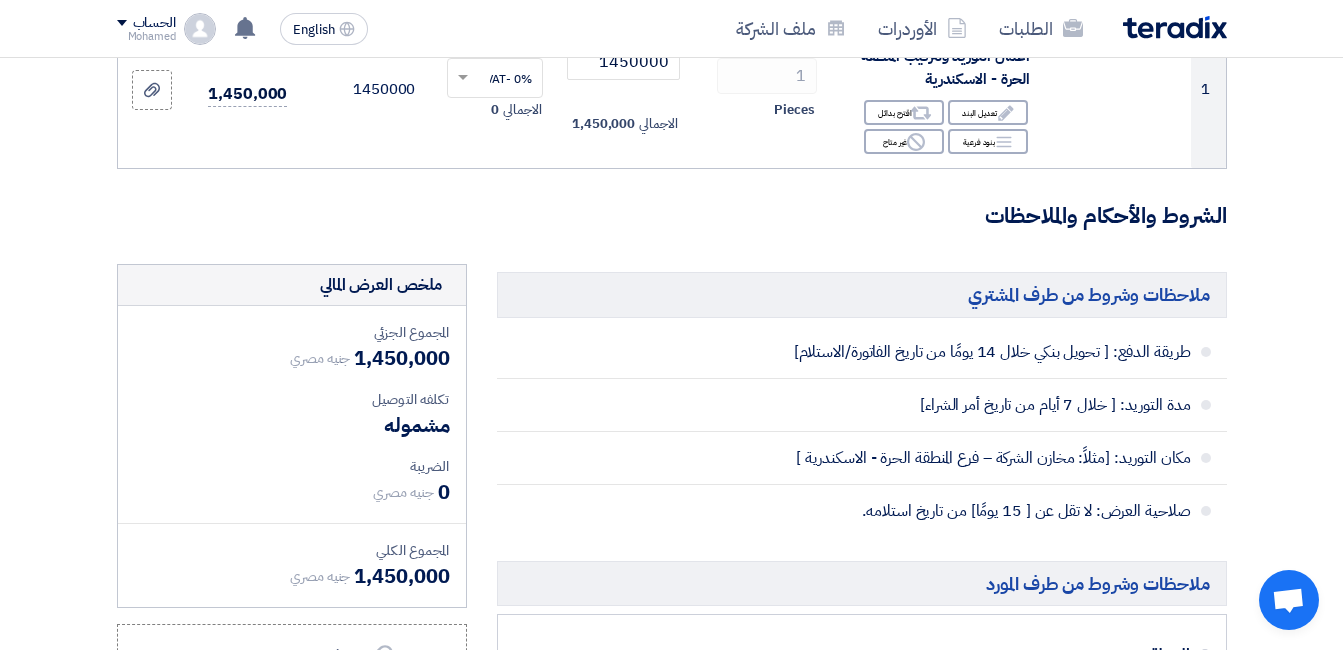 scroll, scrollTop: 100, scrollLeft: 0, axis: vertical 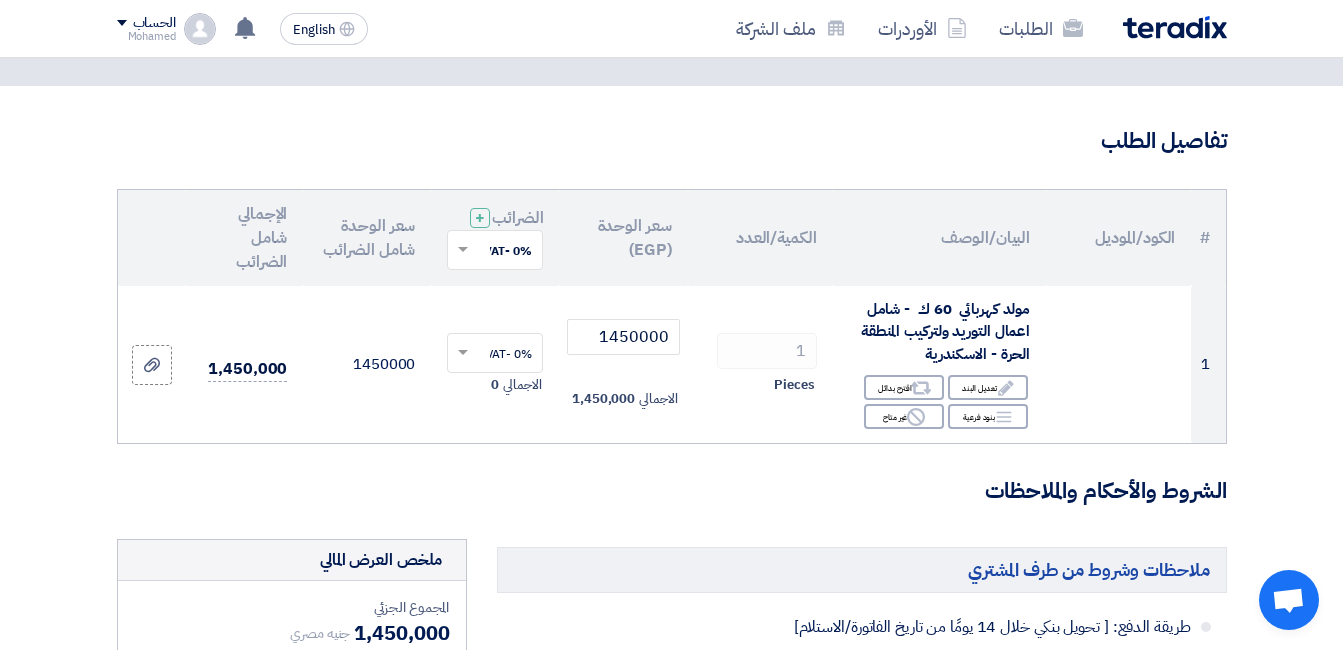 click 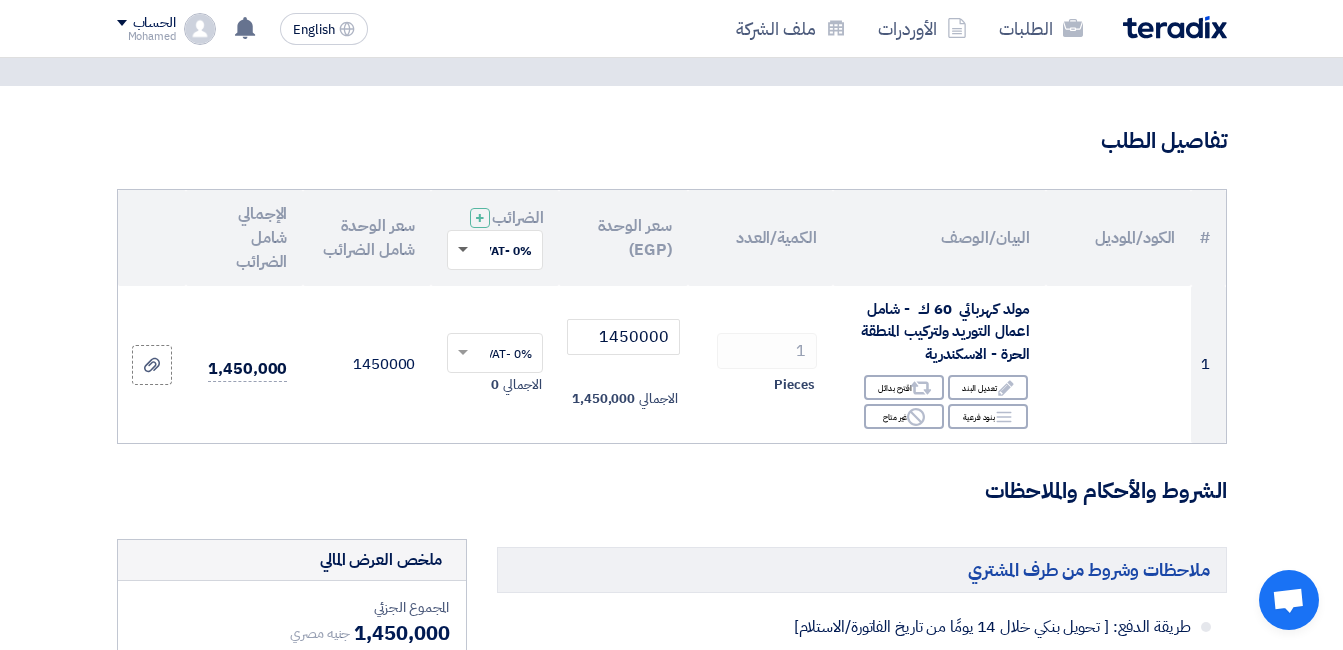 click 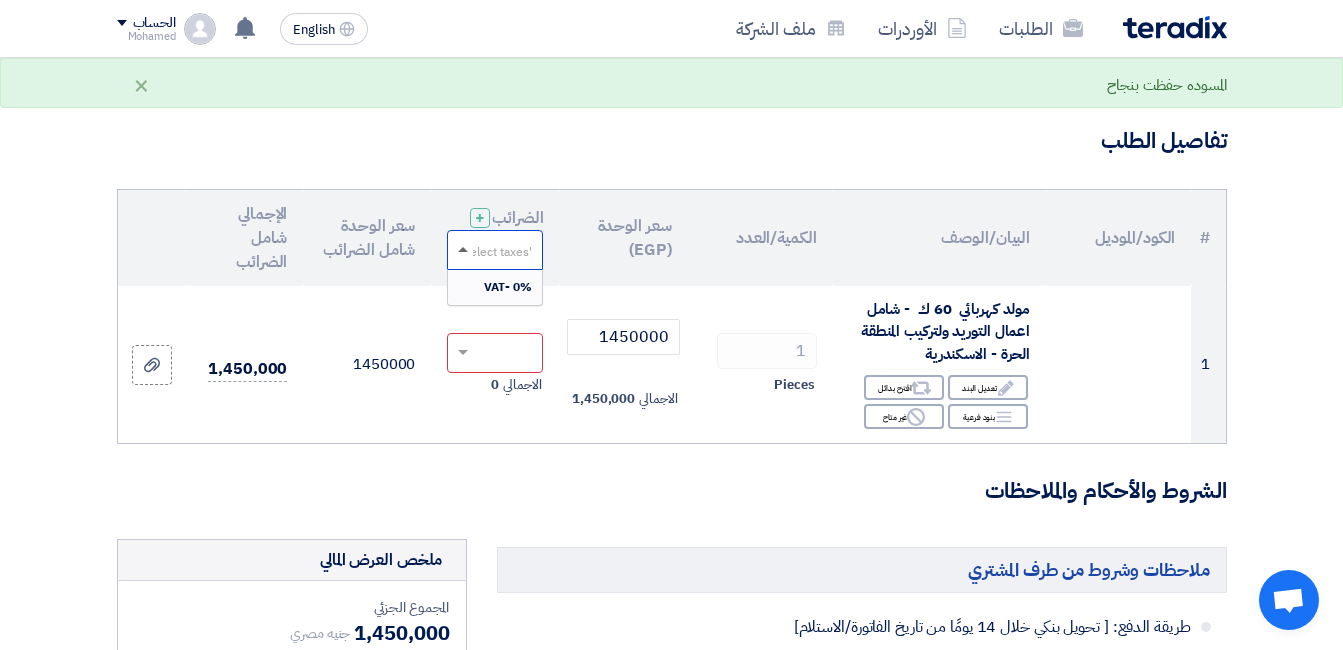 click 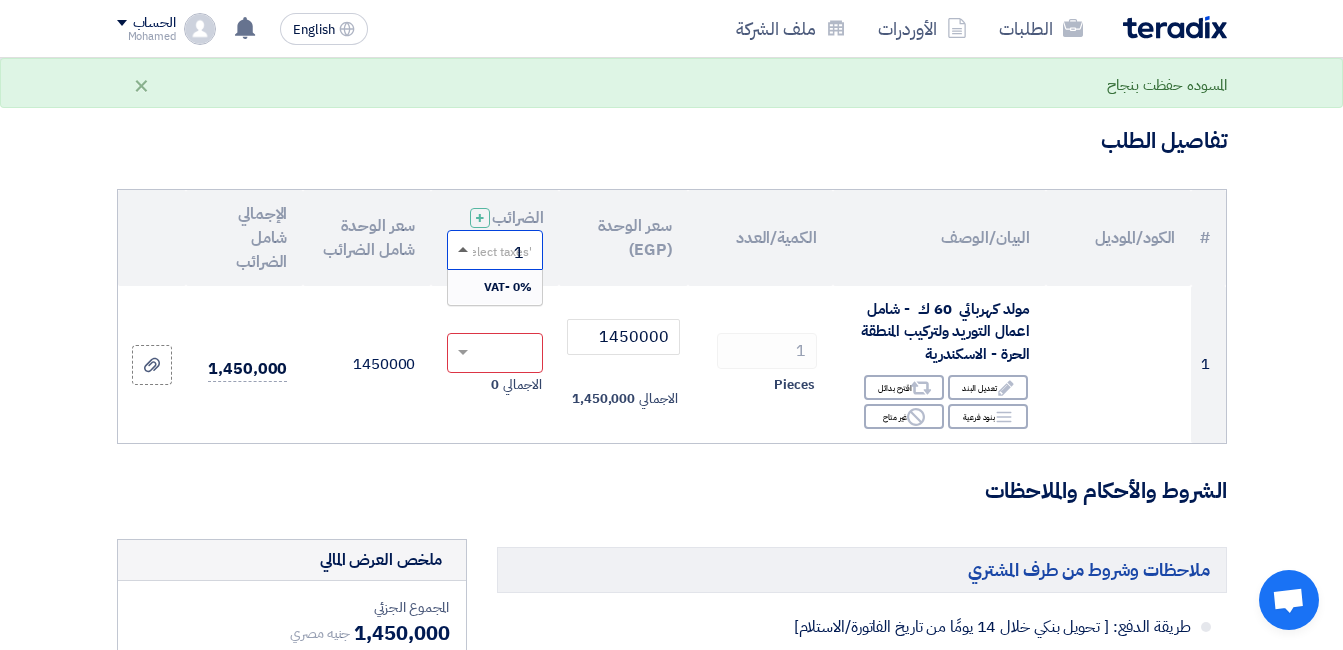 scroll, scrollTop: 0, scrollLeft: -20, axis: horizontal 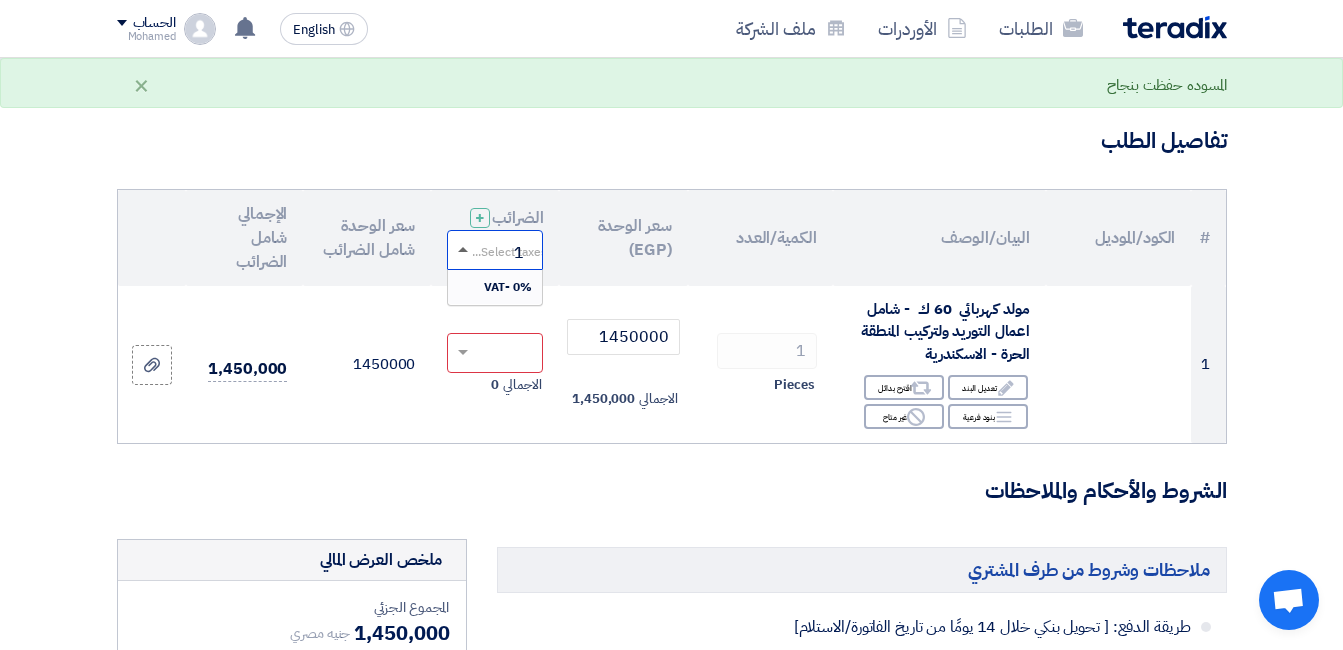 type on "14" 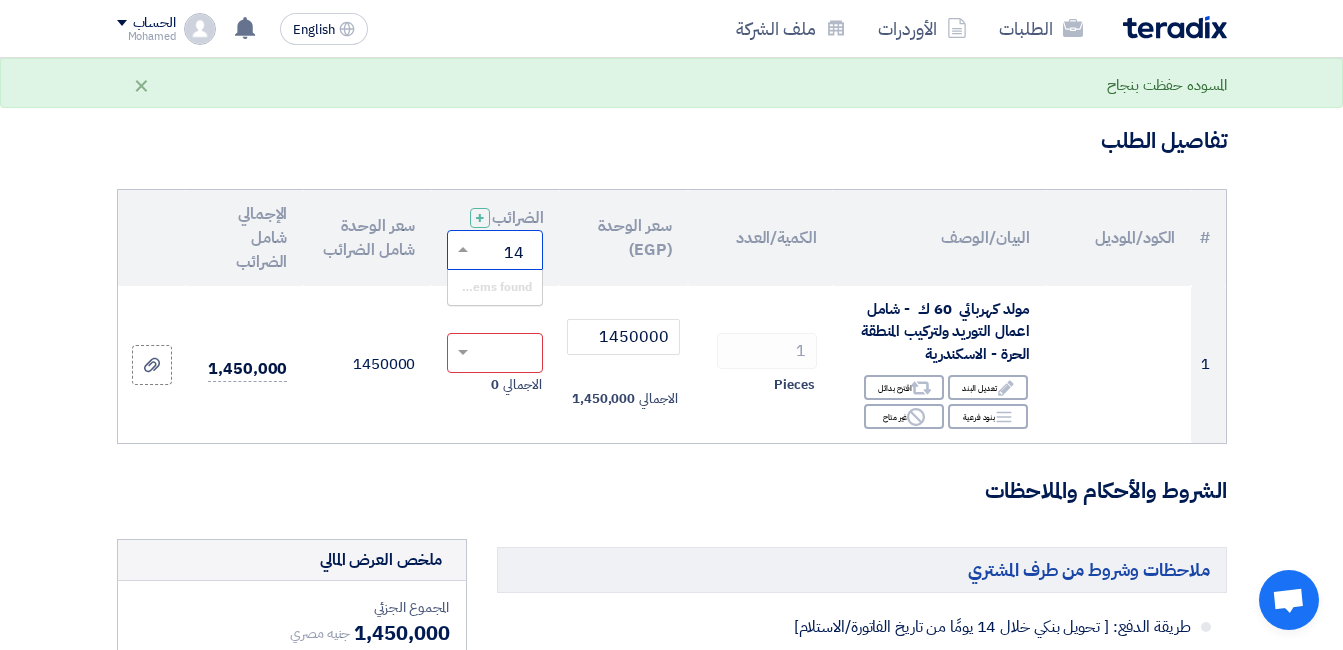 type 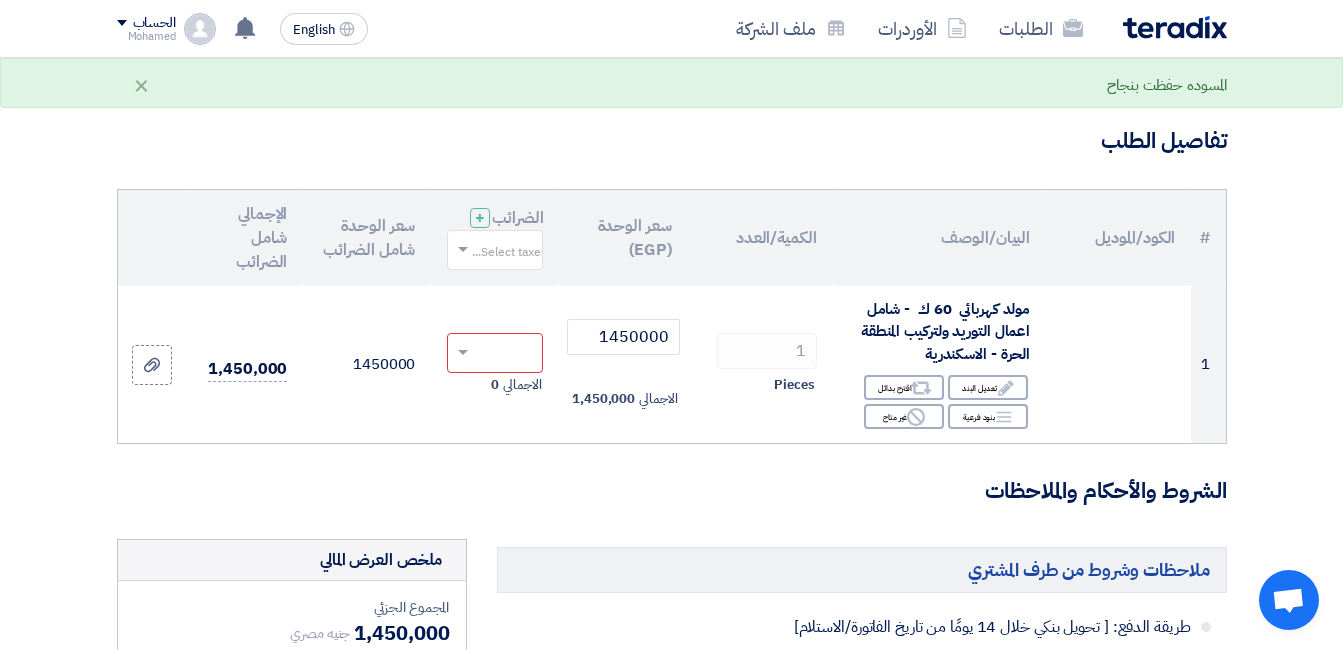 click on "تفاصيل الطلب
#
الكود/الموديل
البيان/الوصف
الكمية/العدد
سعر الوحدة (EGP)
الضرائب
+
'Select taxes...
سعر الوحدة شامل الضرائب
1 Edit Reject" 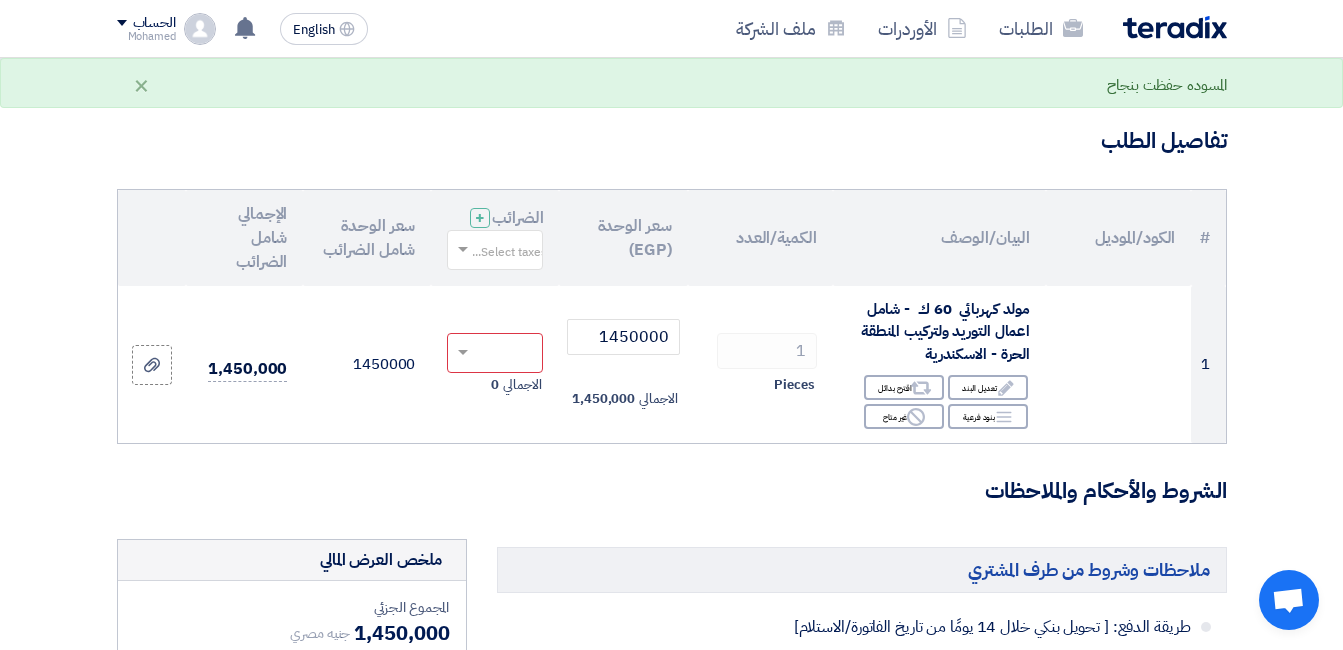 click 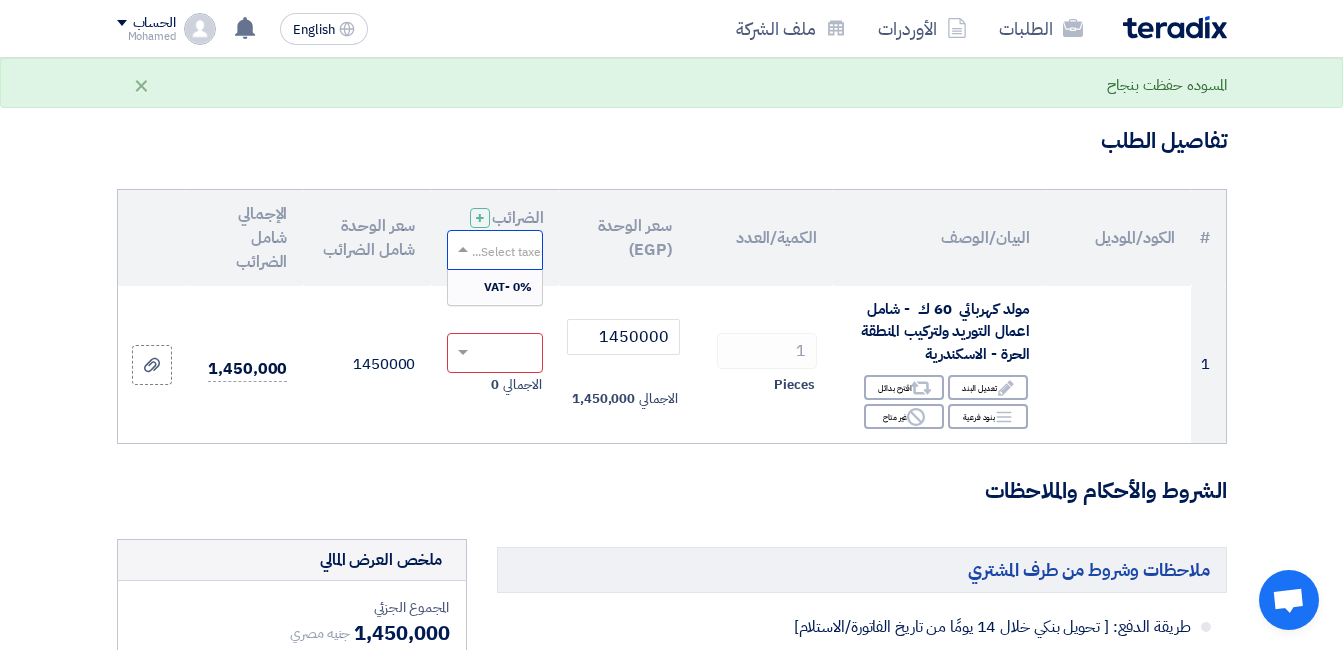 click on "0% -VAT" at bounding box center (508, 287) 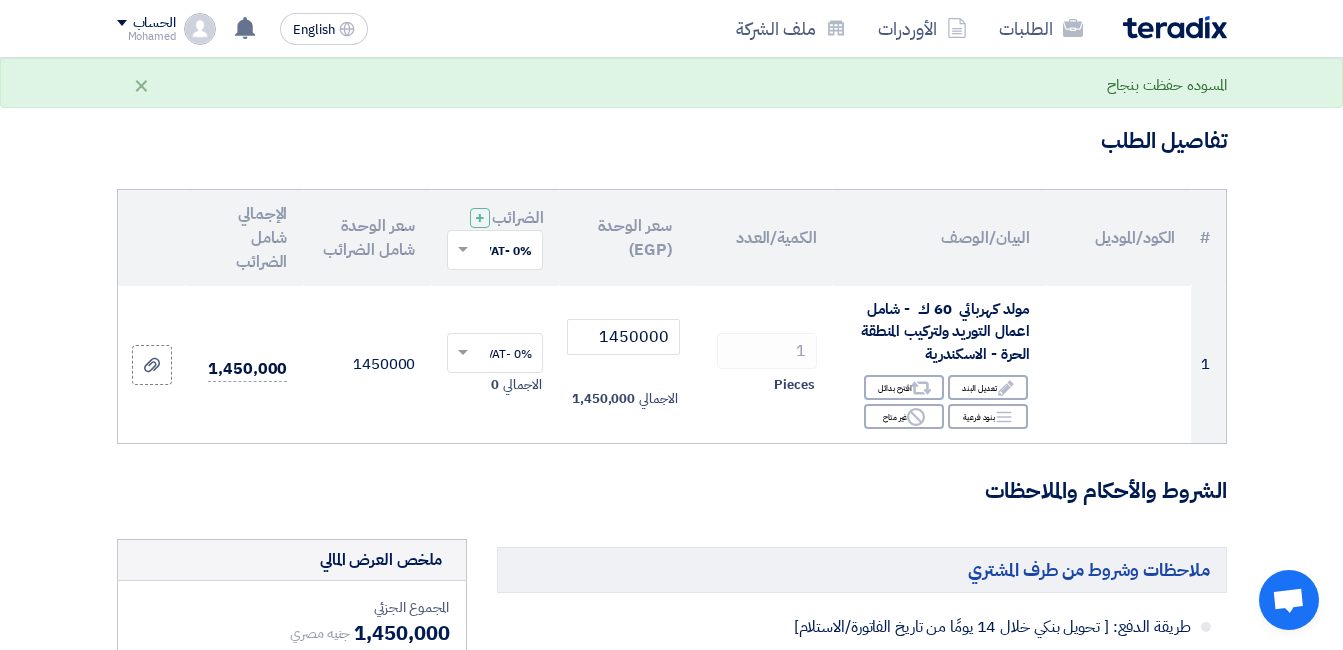 scroll, scrollTop: 0, scrollLeft: 0, axis: both 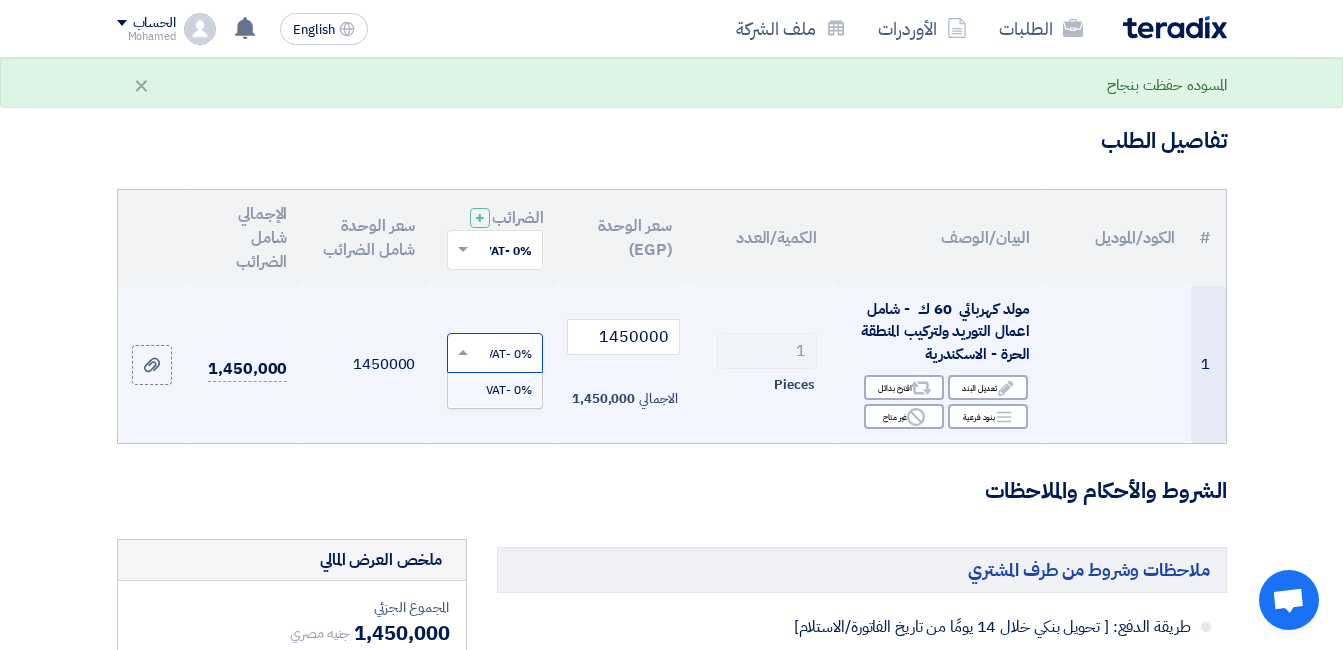 click 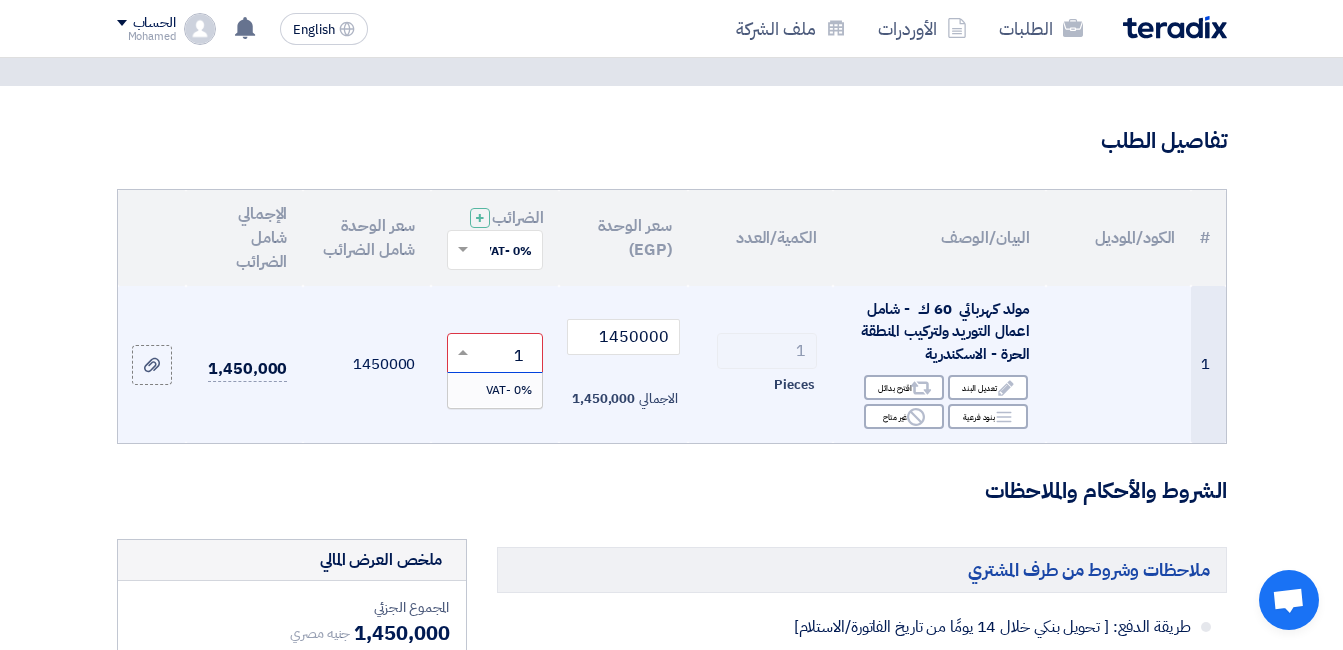 type on "14" 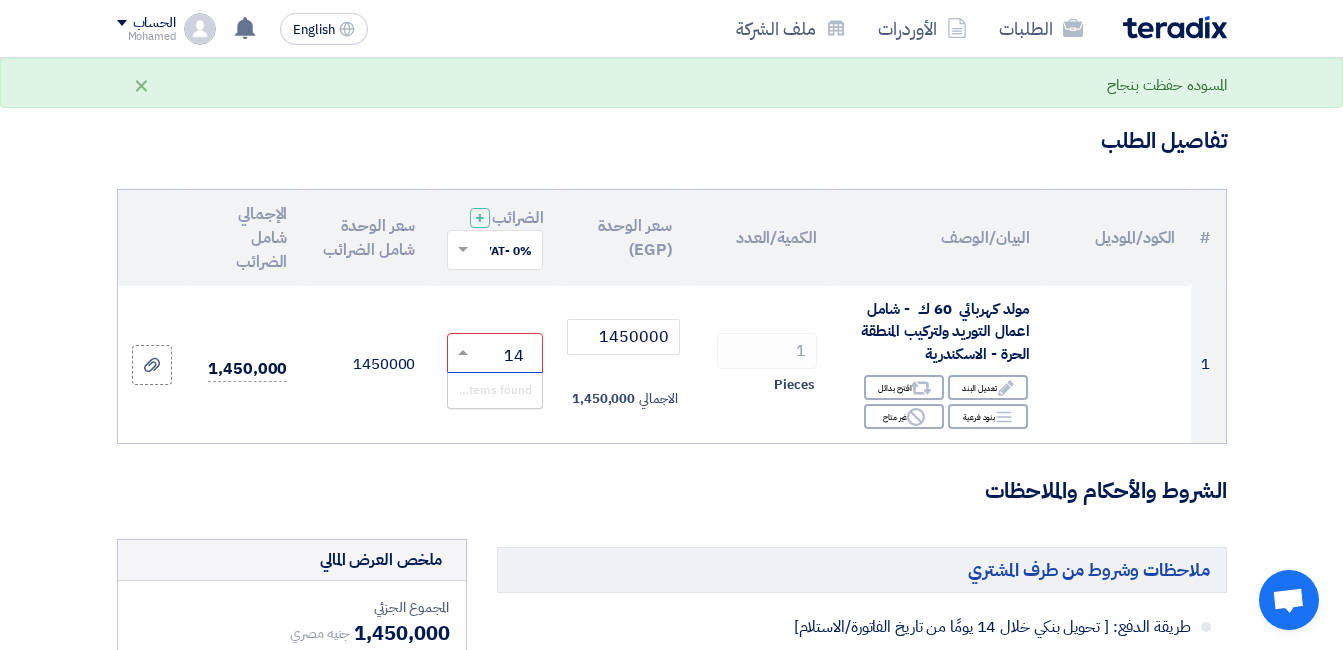 type 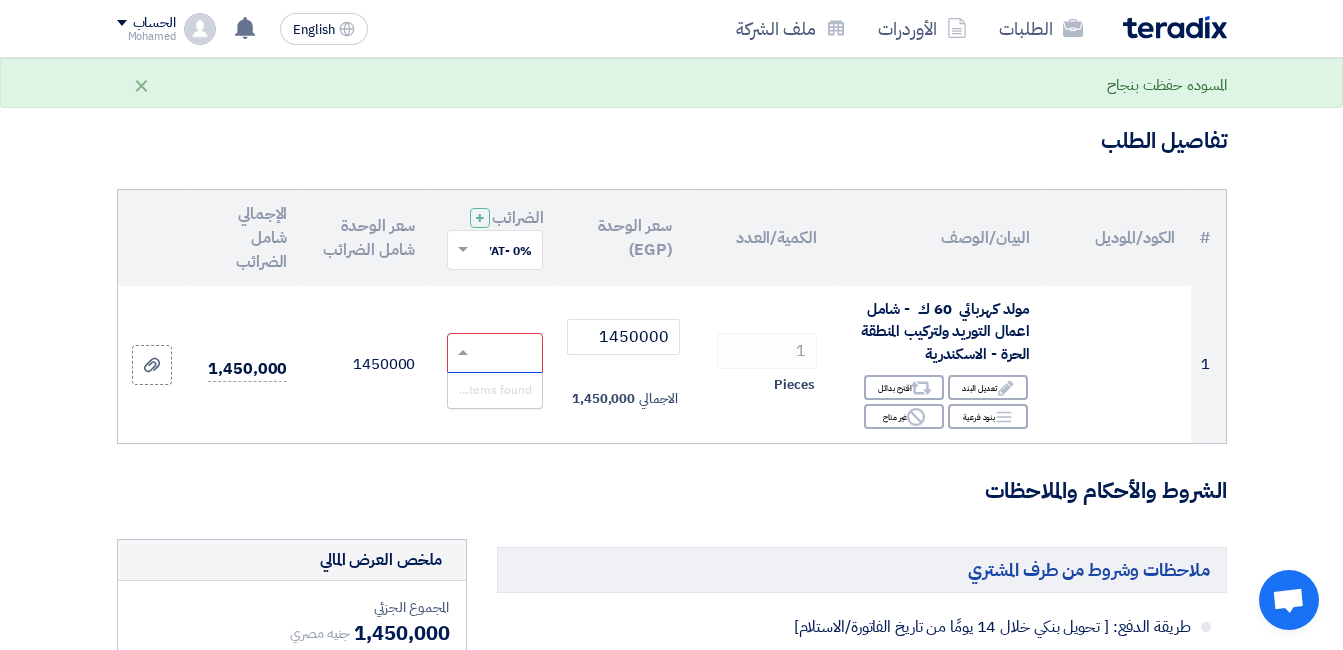 click on "الشروط والأحكام والملاحظات" 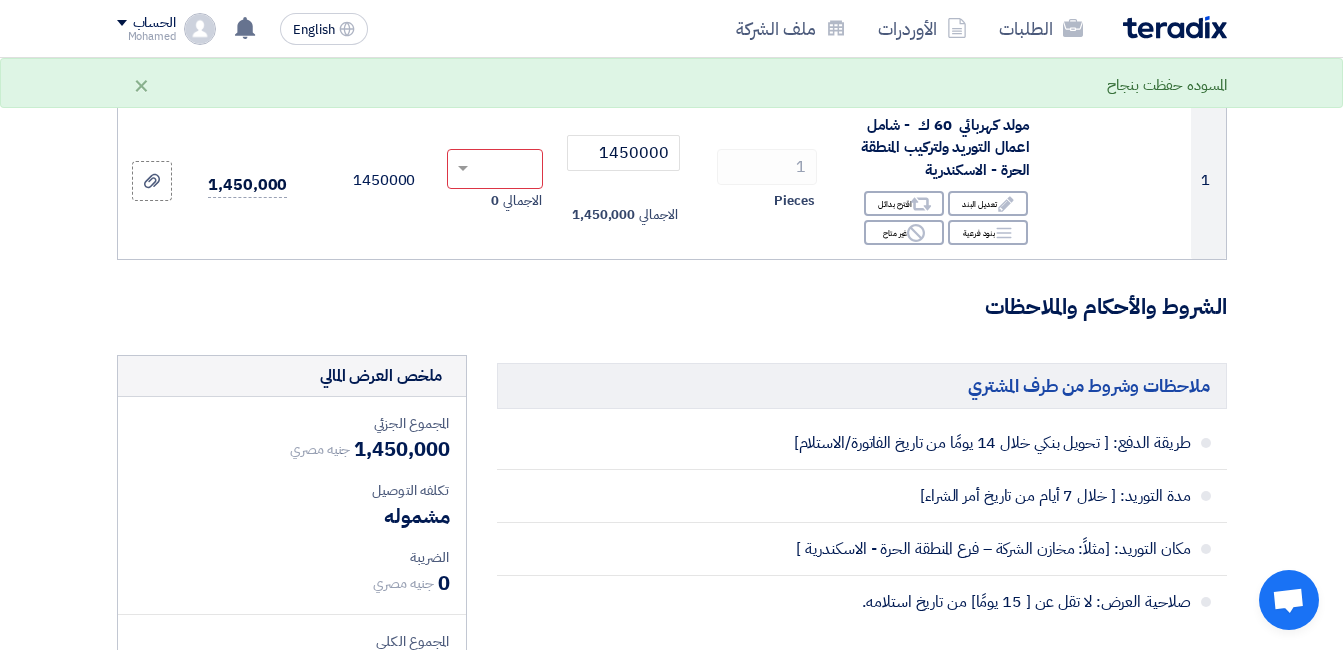 scroll, scrollTop: 100, scrollLeft: 0, axis: vertical 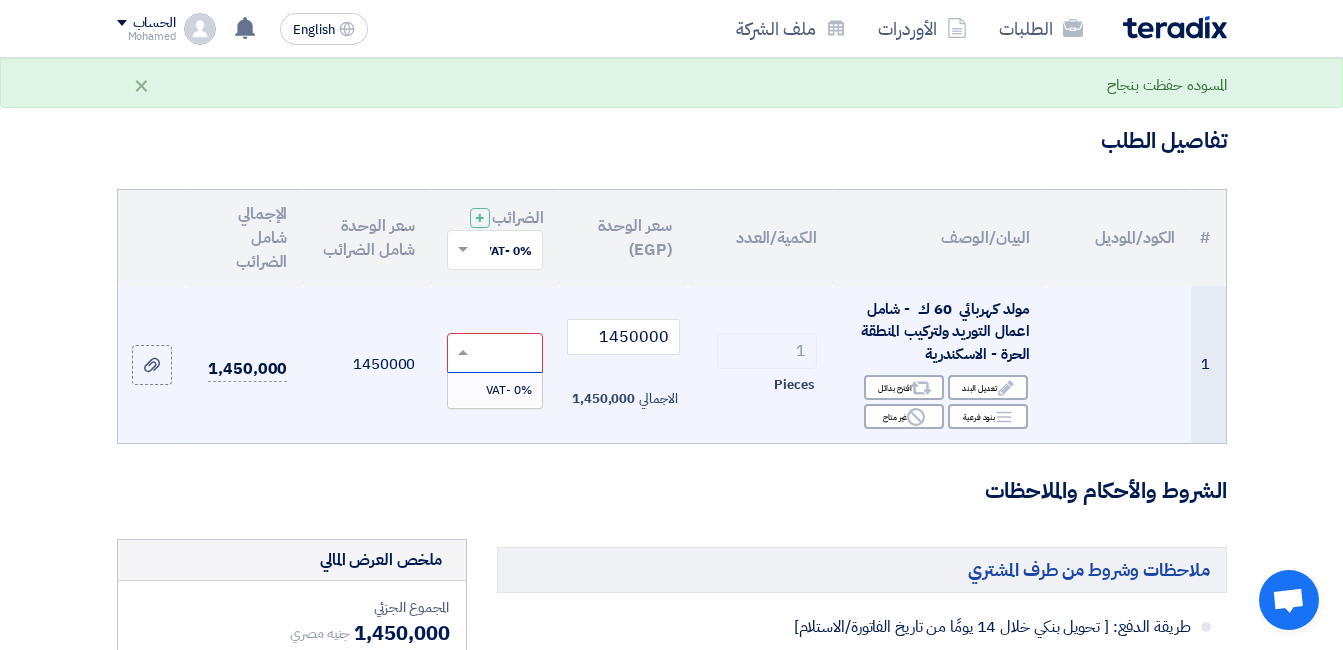 click 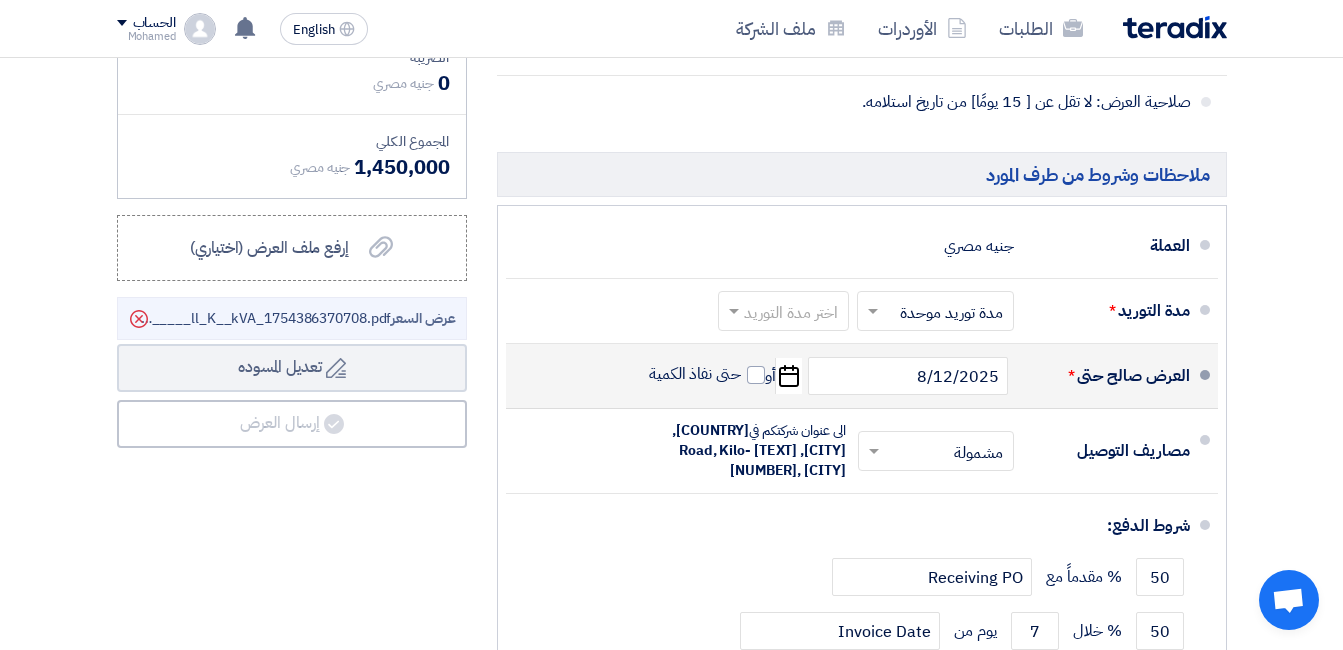scroll, scrollTop: 800, scrollLeft: 0, axis: vertical 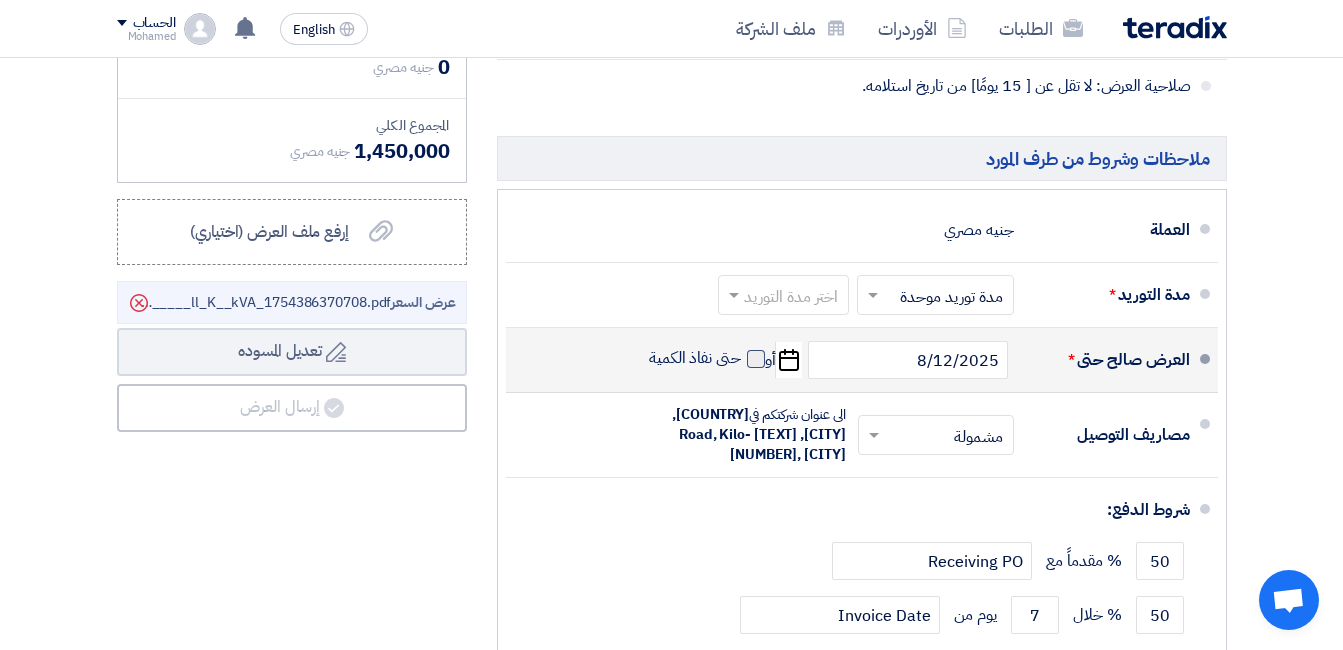 click 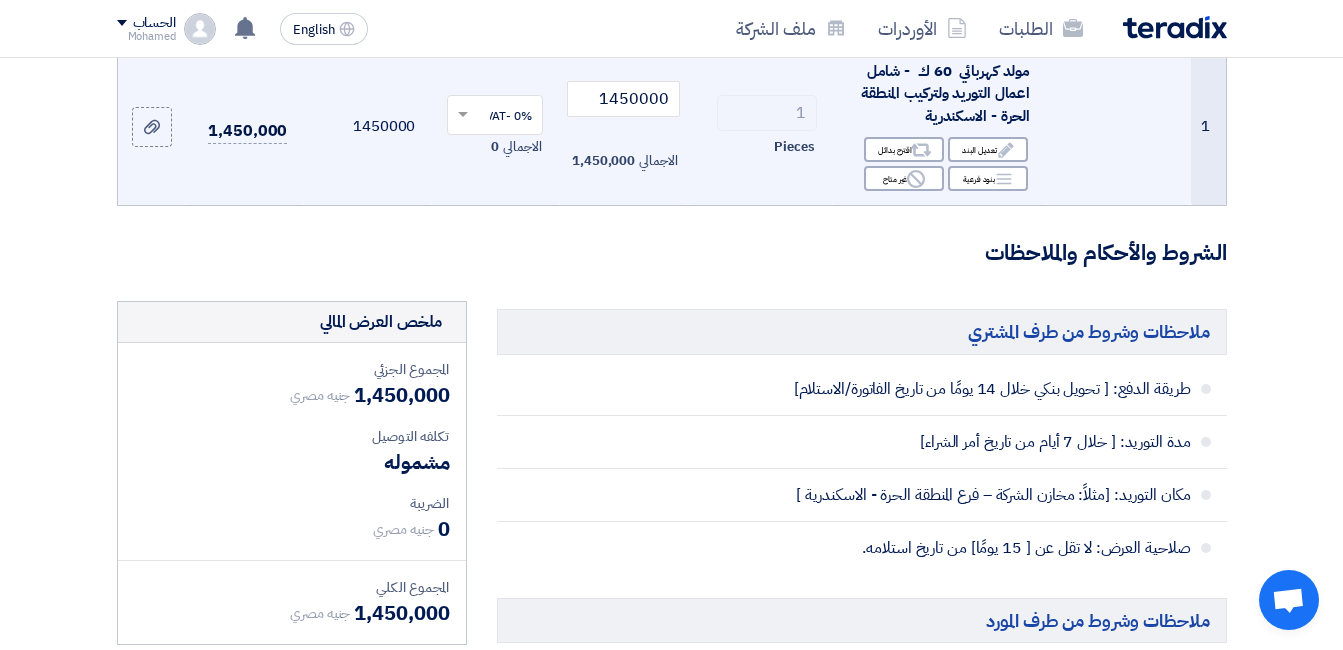 scroll, scrollTop: 100, scrollLeft: 0, axis: vertical 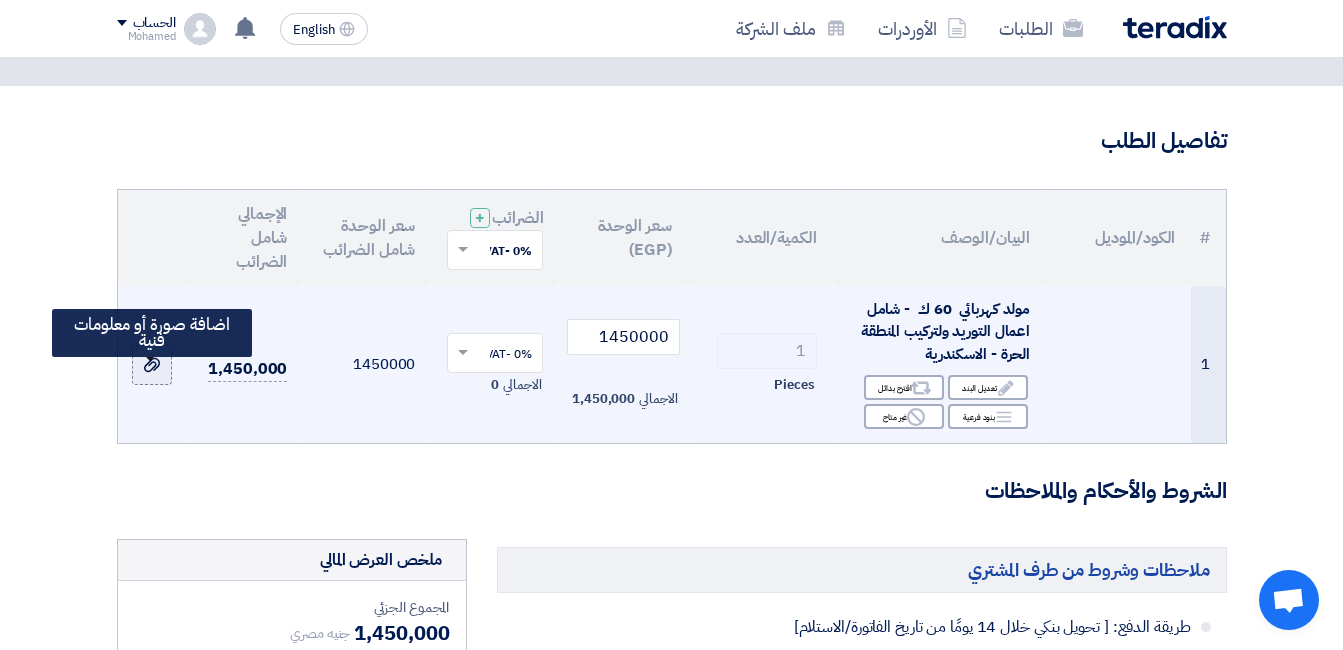 click 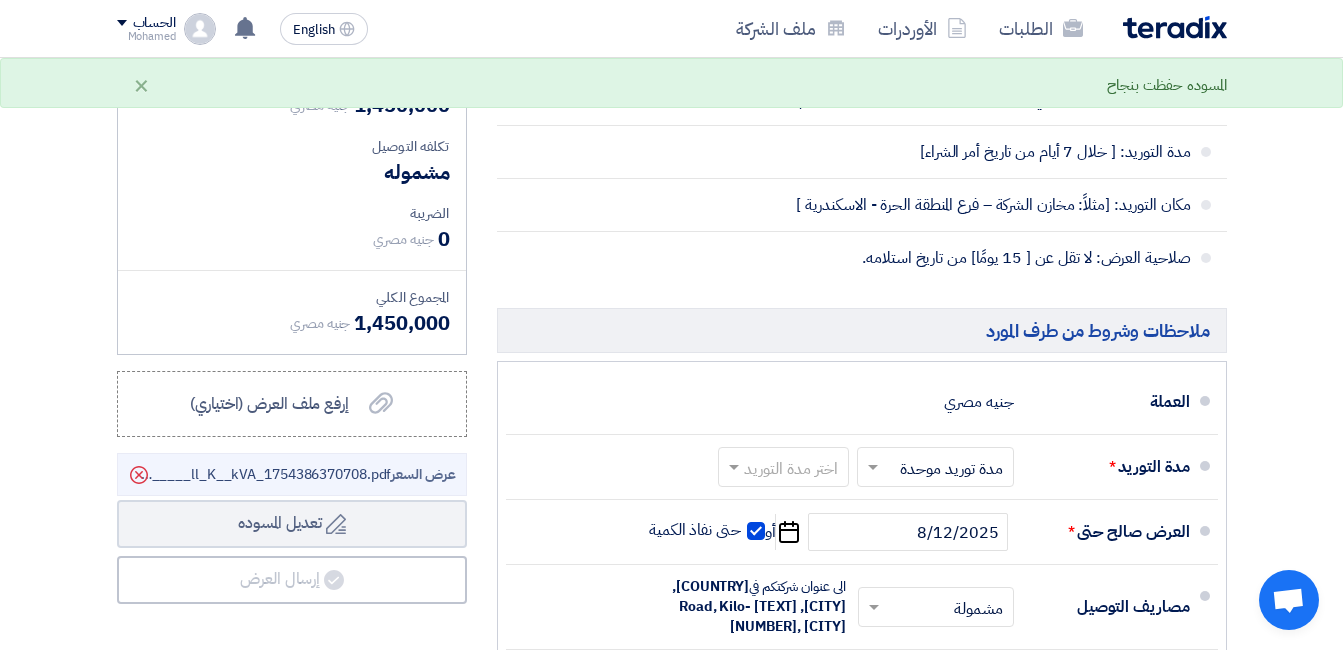 scroll, scrollTop: 800, scrollLeft: 0, axis: vertical 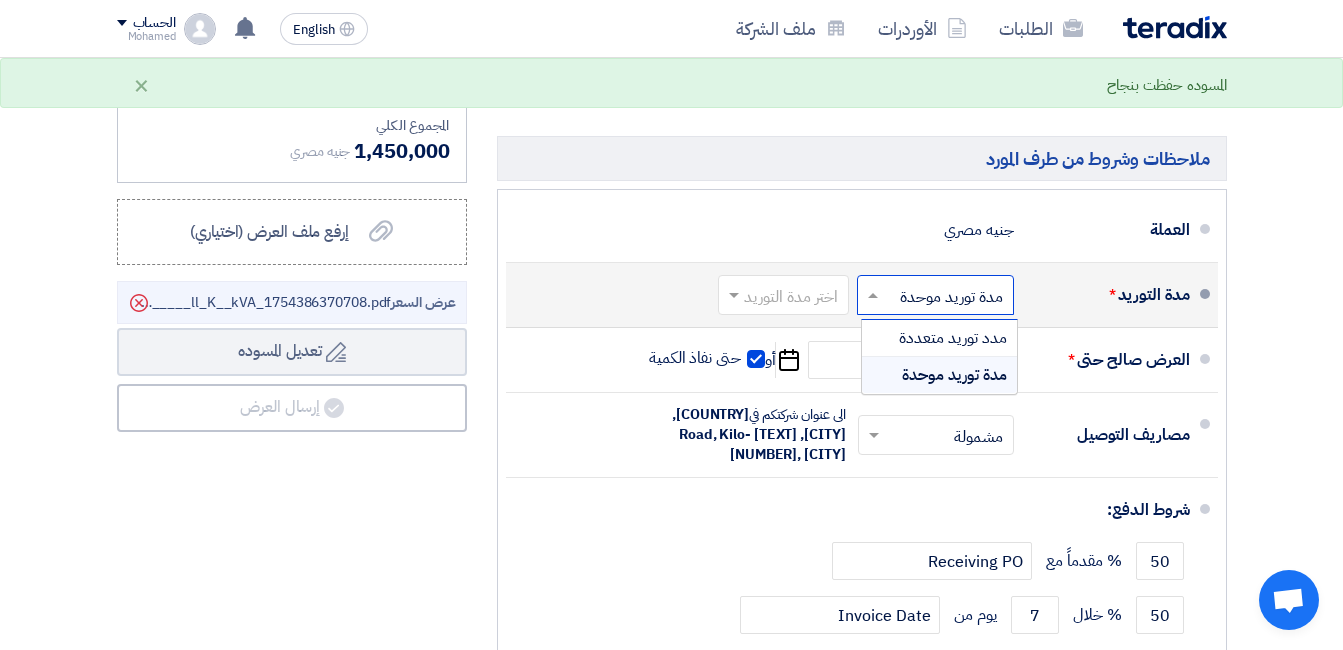 click 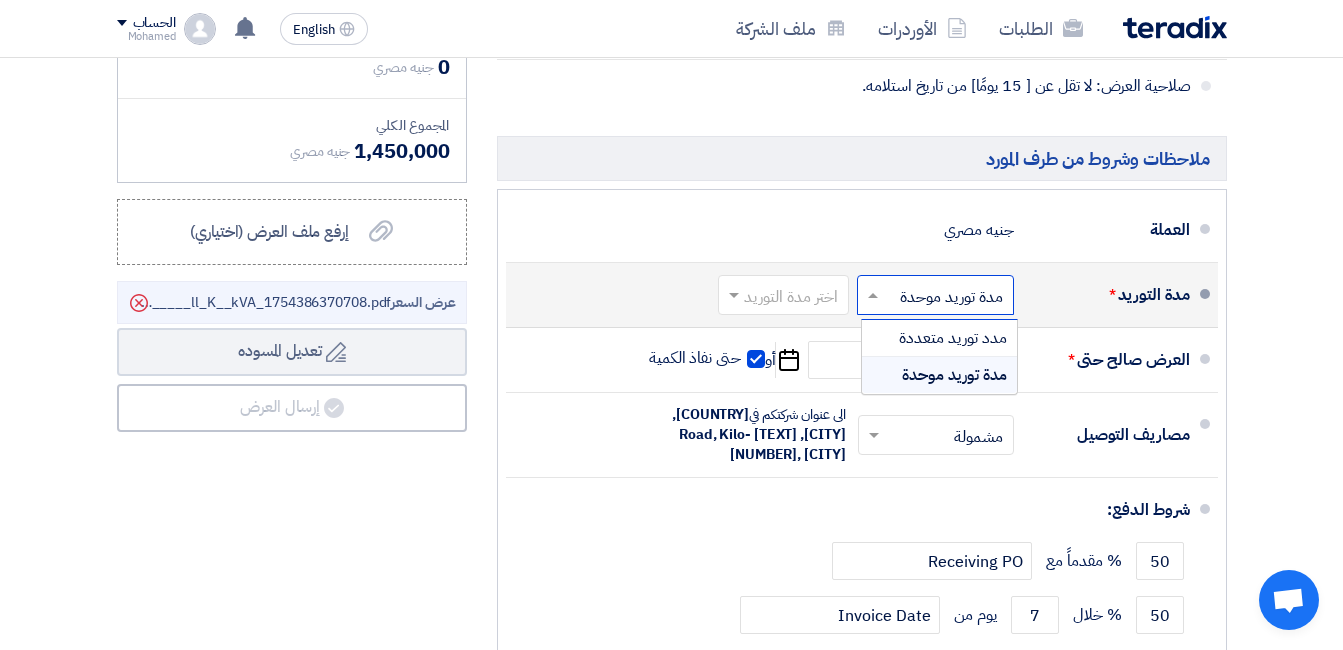 click on "مدة توريد موحدة" at bounding box center (954, 375) 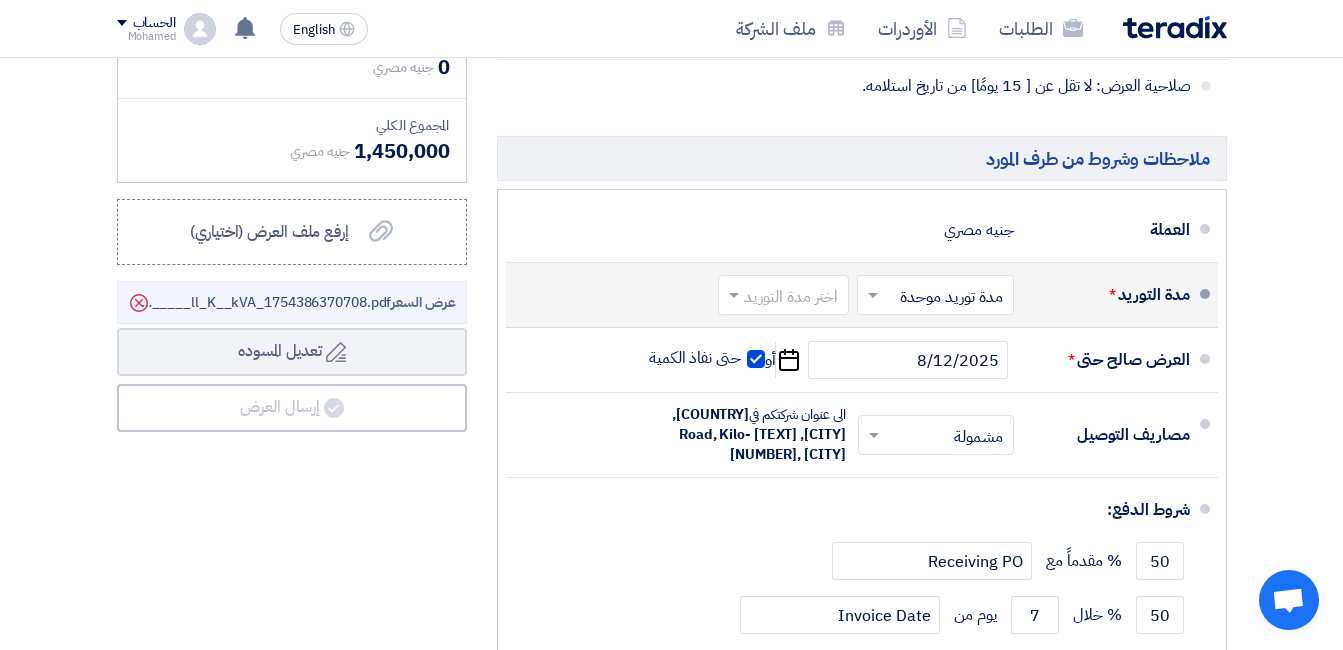 click 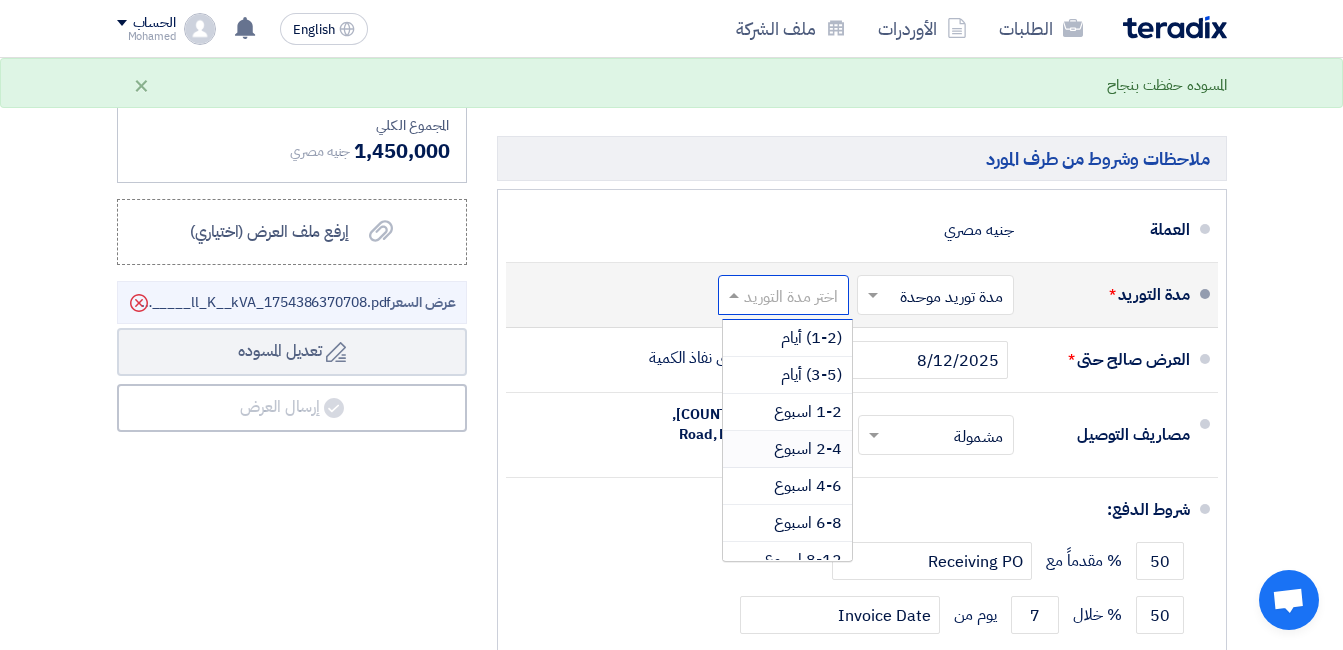 scroll, scrollTop: 100, scrollLeft: 0, axis: vertical 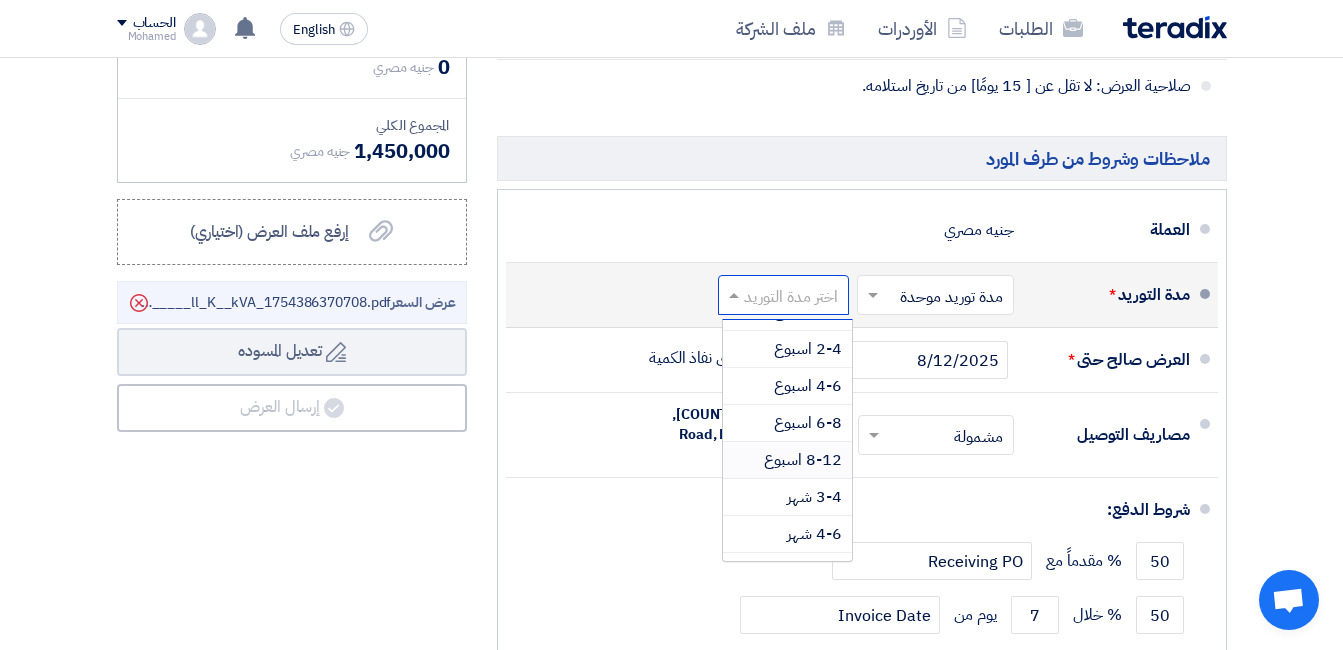 click on "8-12 اسبوع" at bounding box center (803, 460) 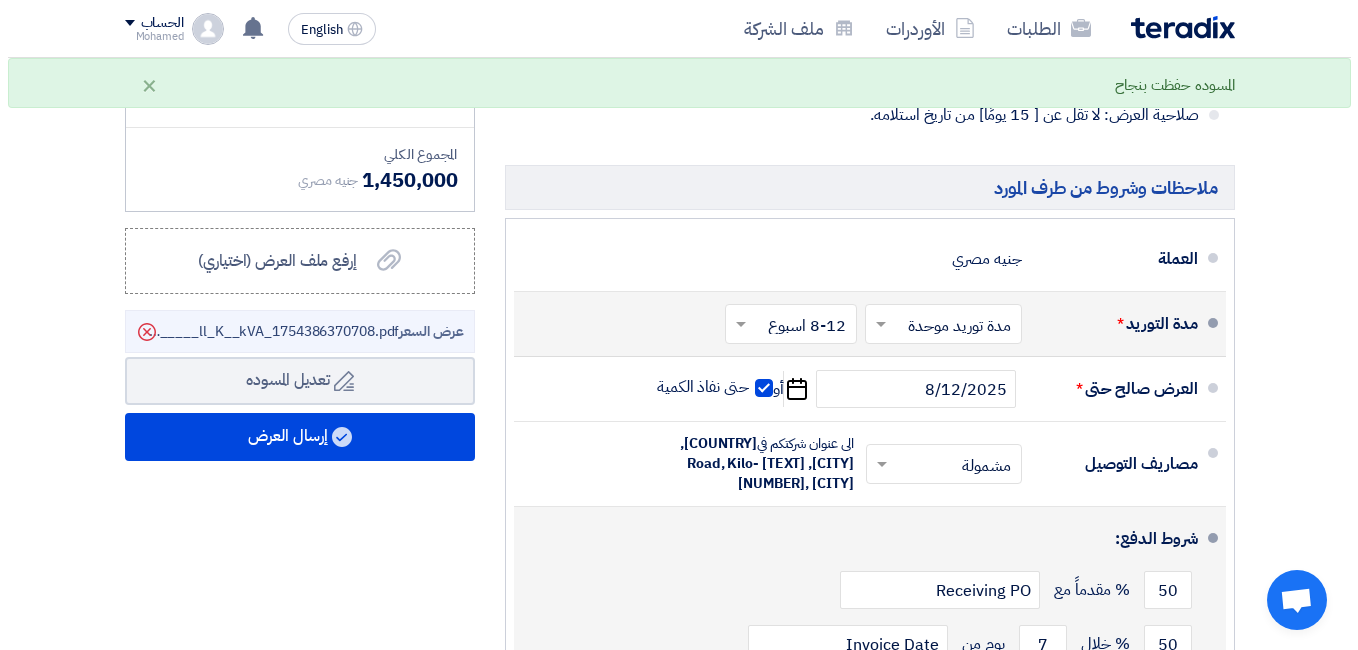 scroll, scrollTop: 800, scrollLeft: 0, axis: vertical 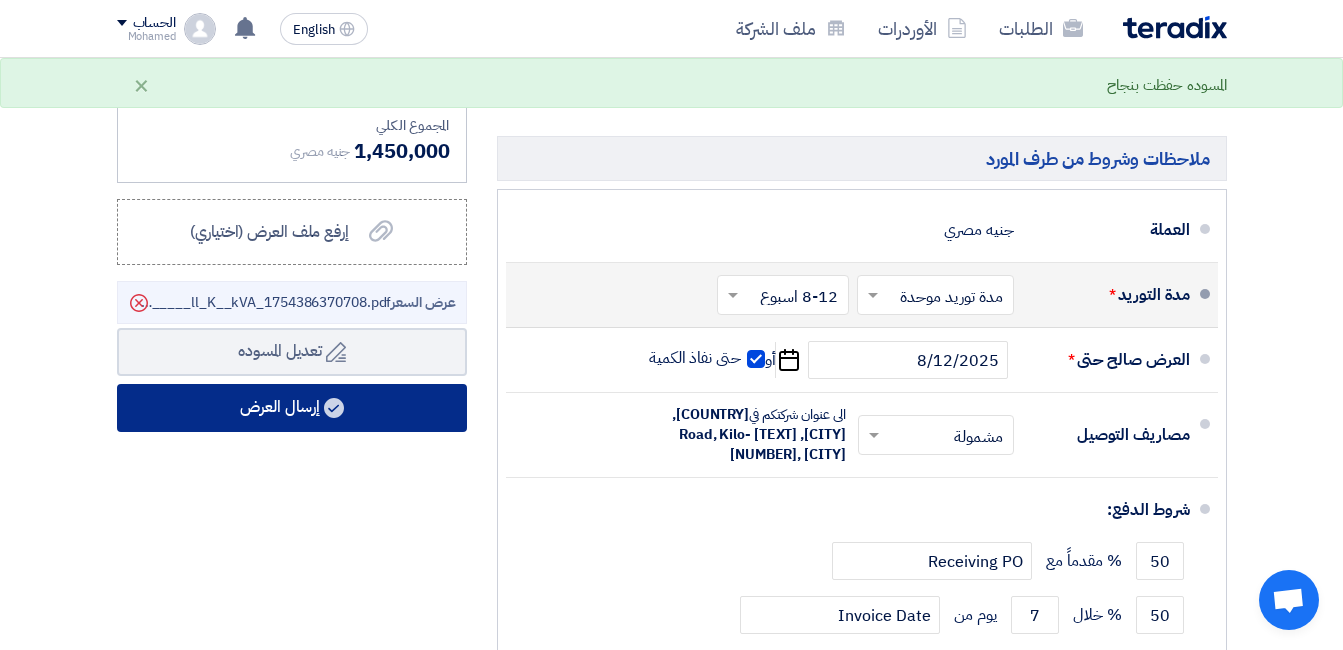 click on "إرسال العرض" 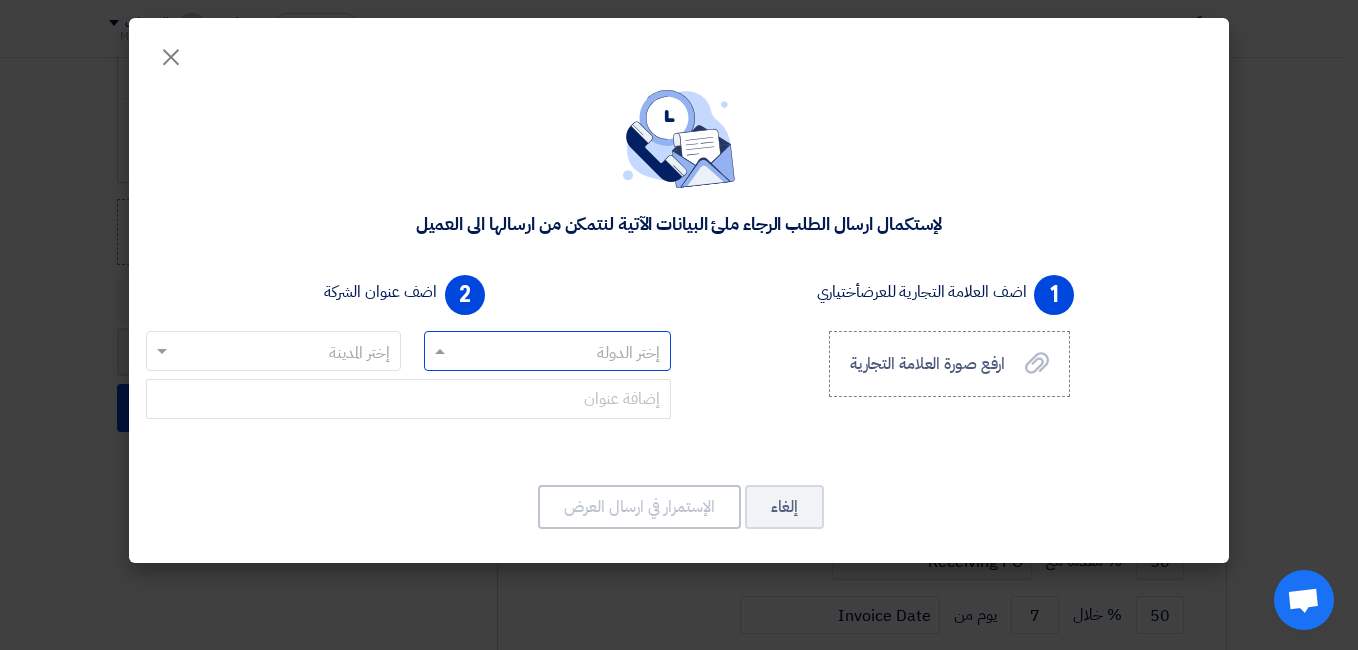 click 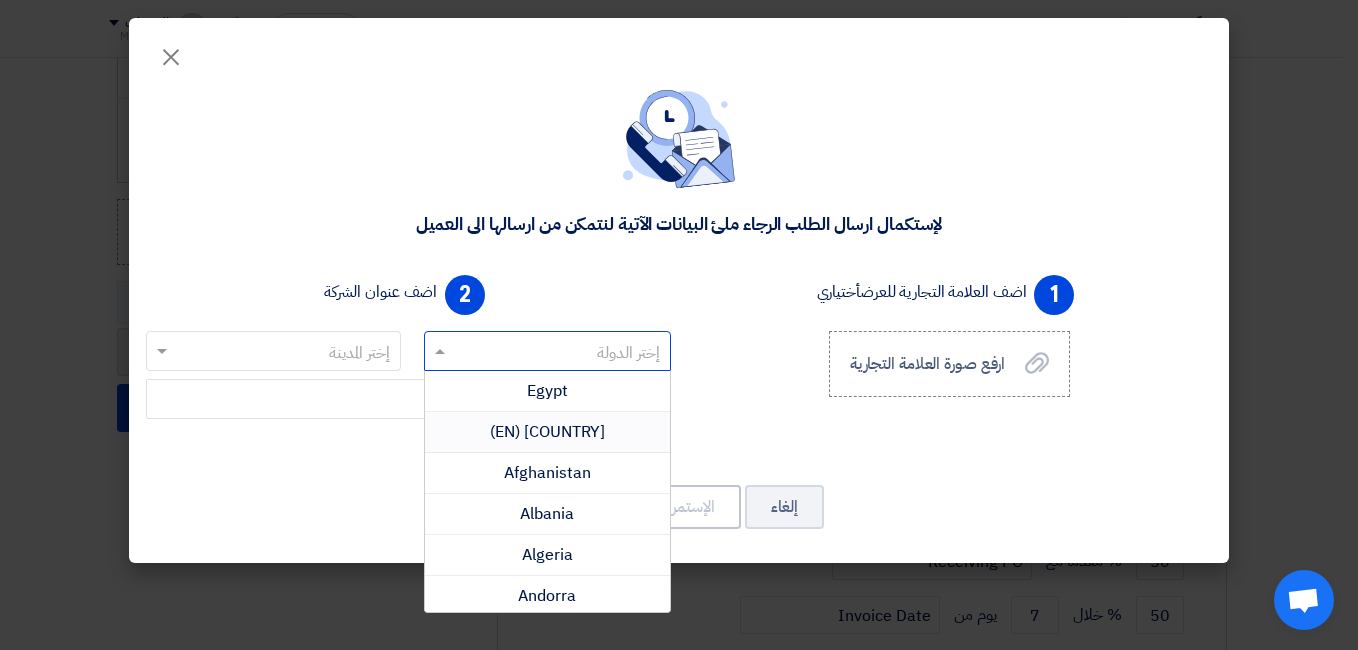 click on "Egypt (EN)" at bounding box center (547, 432) 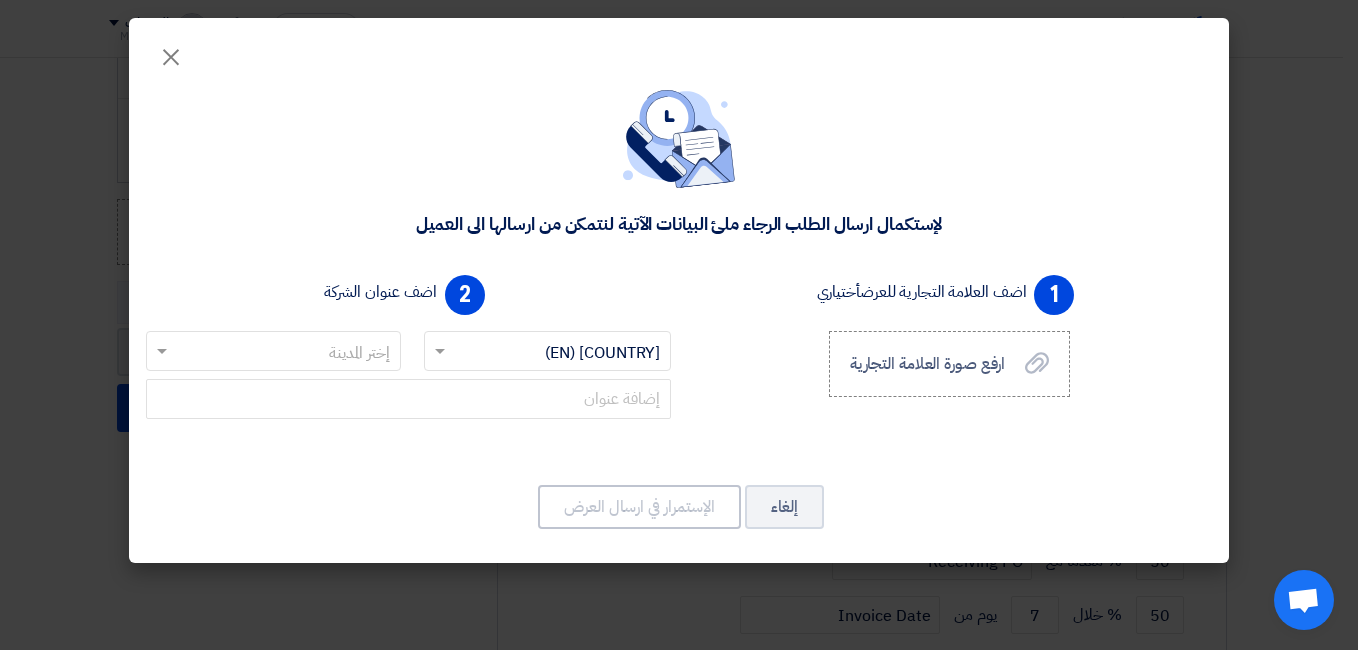 click 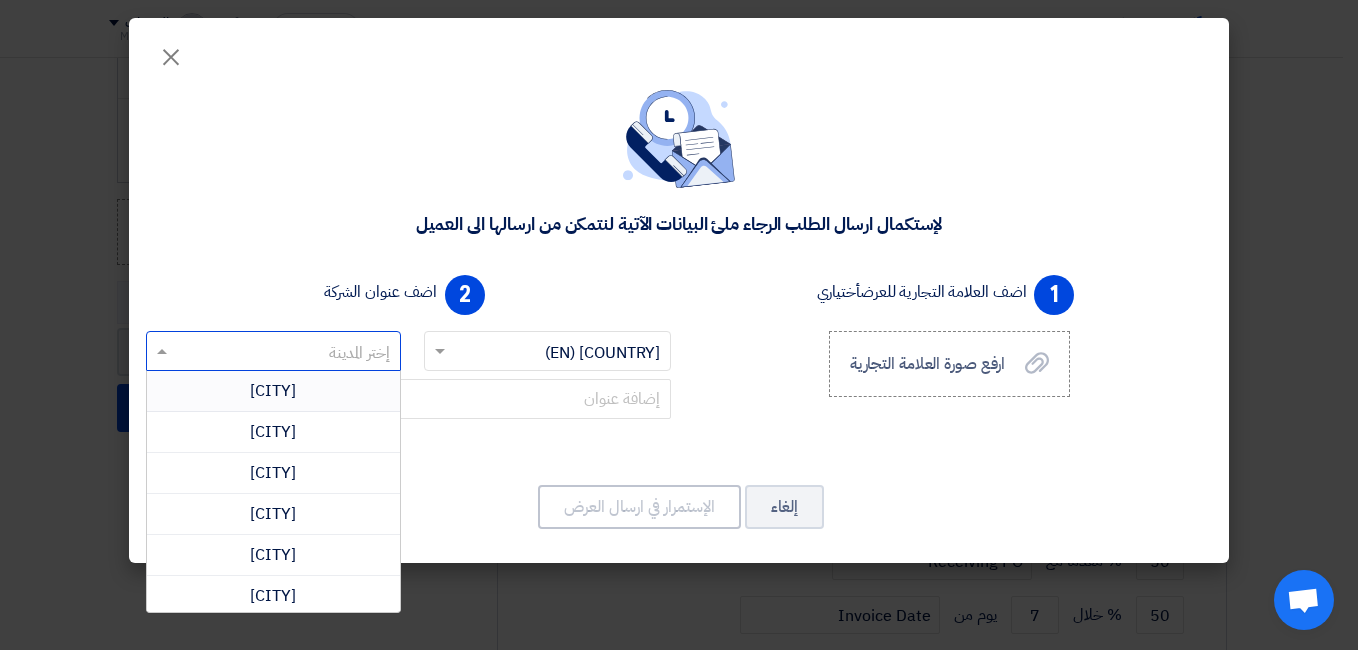 click on "Cairo" at bounding box center [273, 391] 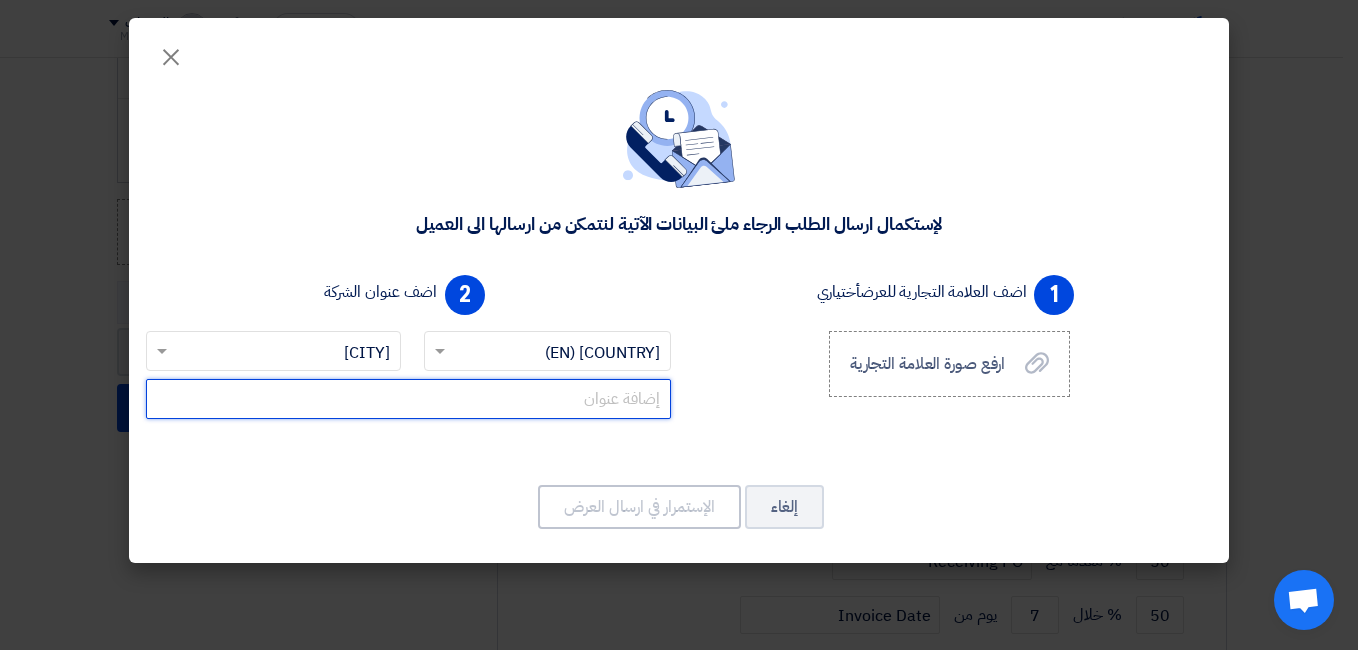 click 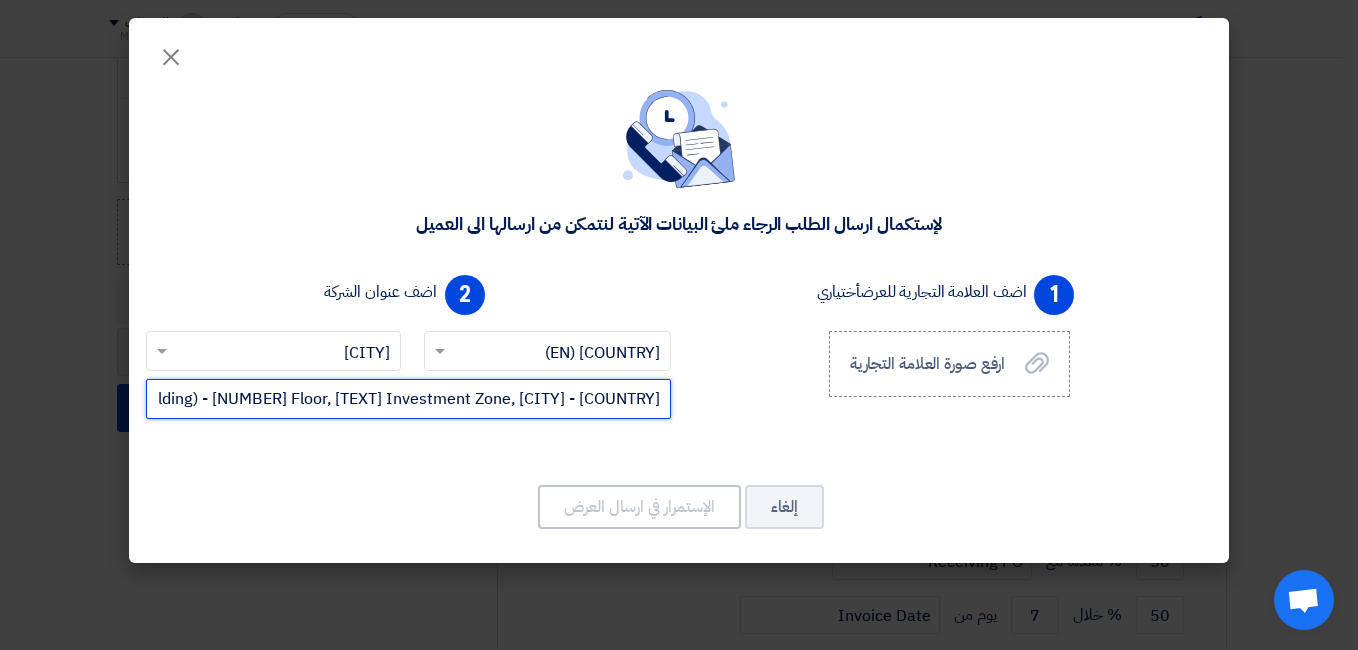scroll, scrollTop: 0, scrollLeft: -209, axis: horizontal 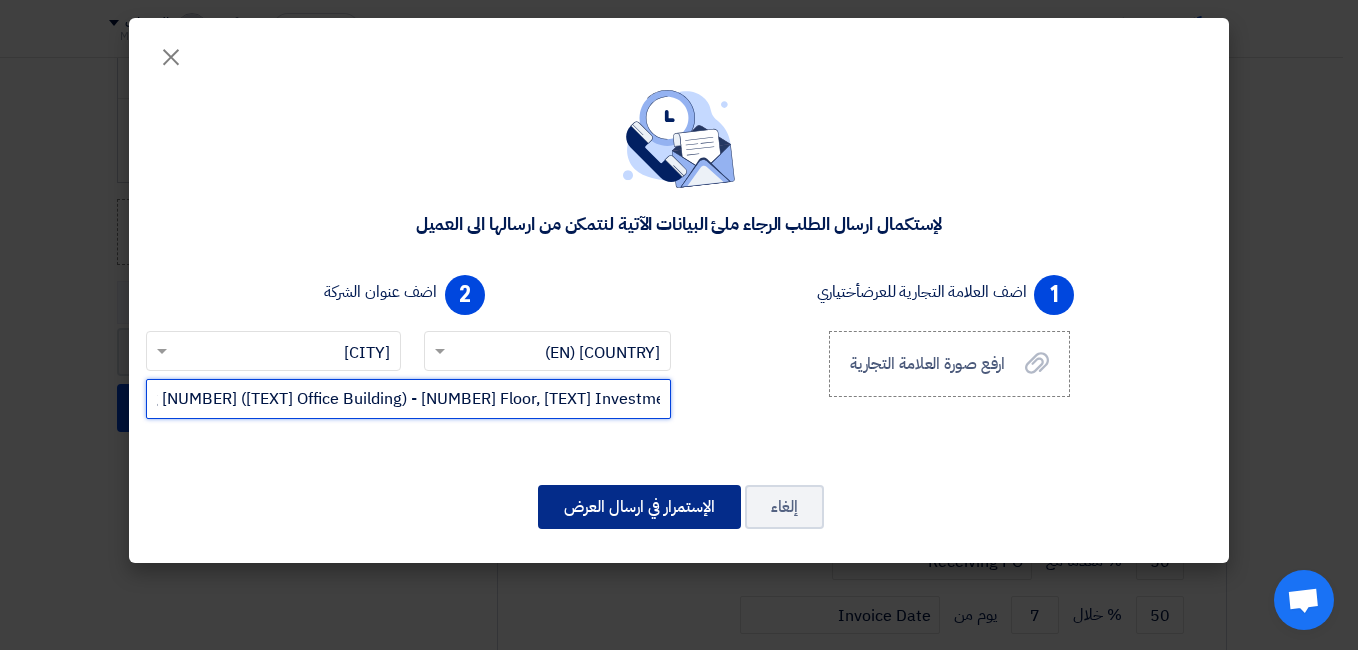 type on "Building 39 (Triangle Group Office Building) - 2nd Floor,  Katameya Investment Zone, Cairo - Egypt." 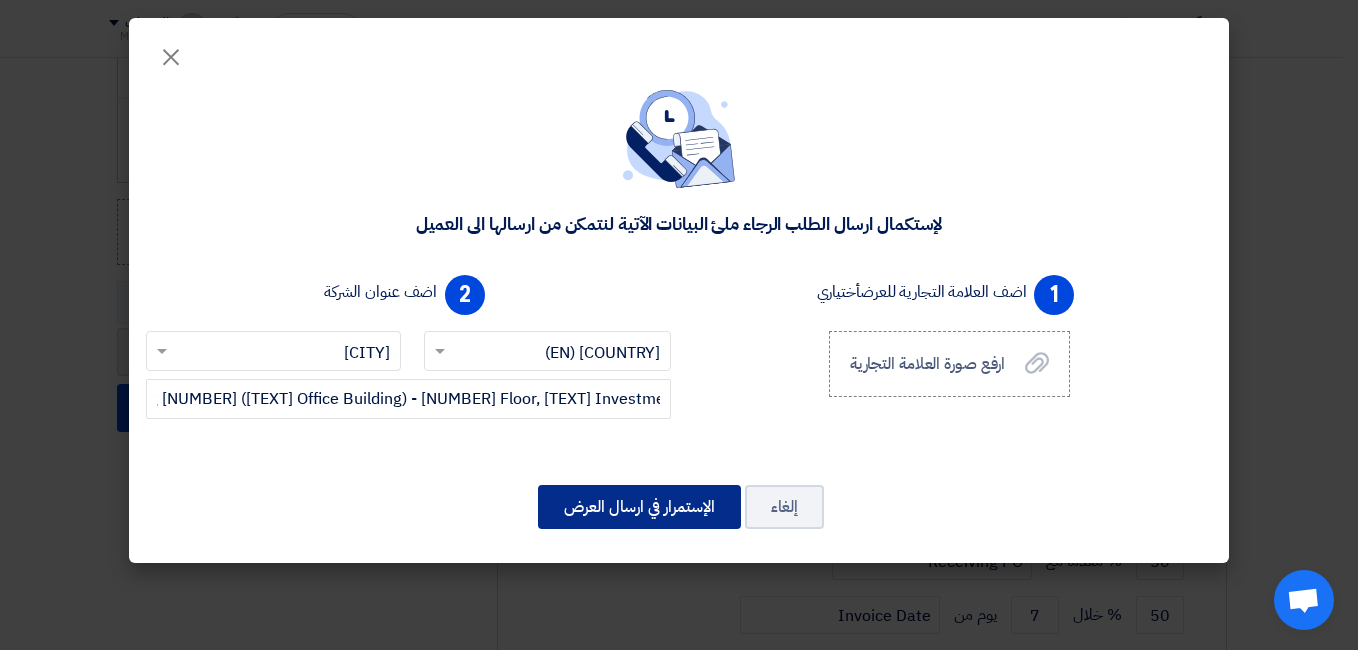 click on "الإستمرار في ارسال العرض" 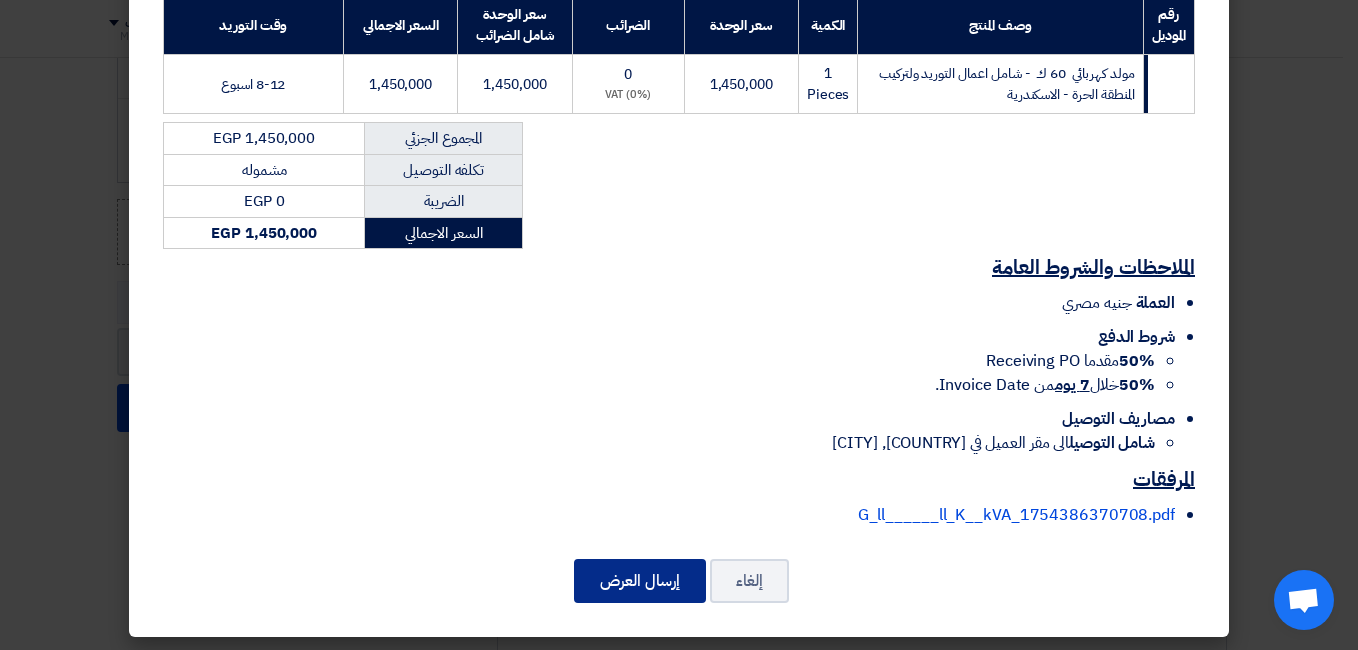 scroll, scrollTop: 348, scrollLeft: 0, axis: vertical 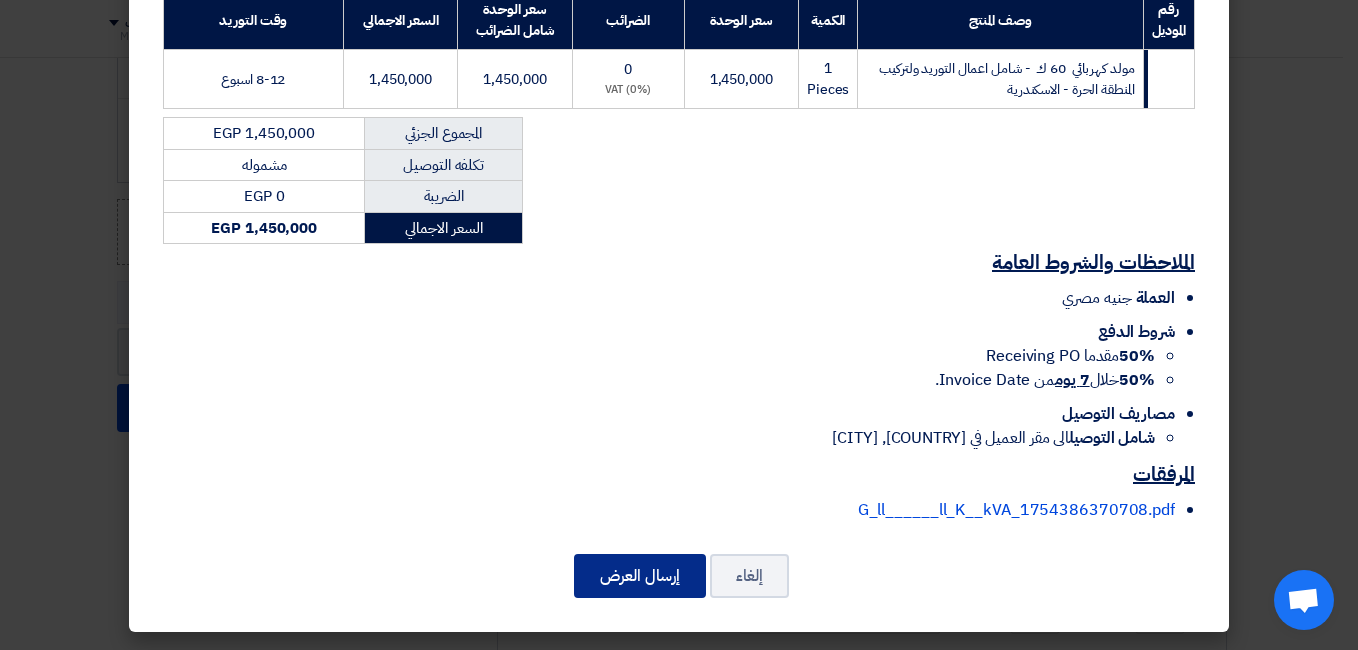 click on "إرسال العرض" 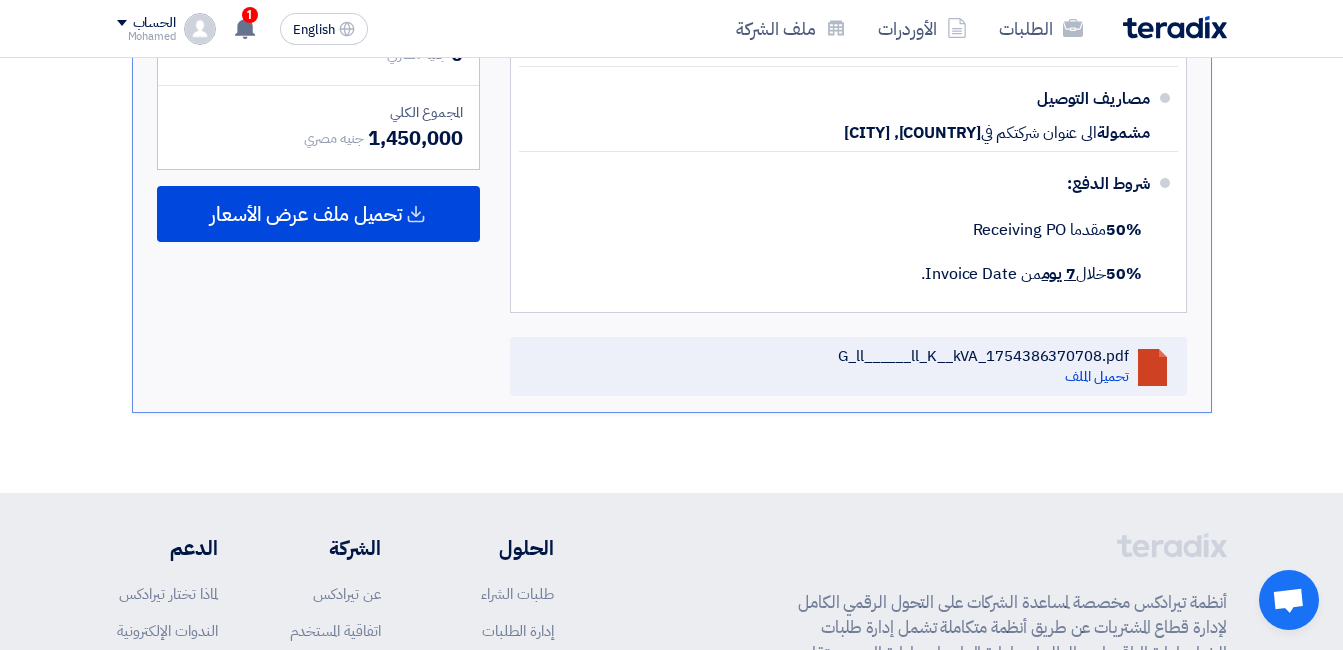 scroll, scrollTop: 998, scrollLeft: 0, axis: vertical 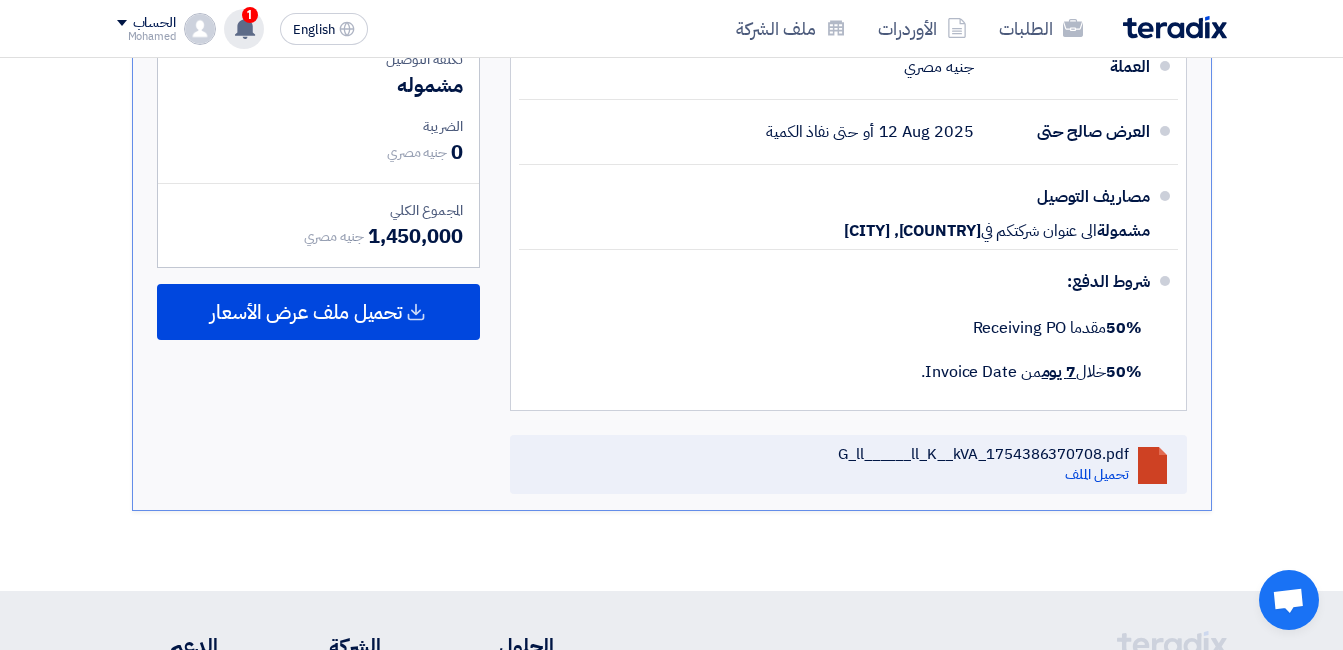 click 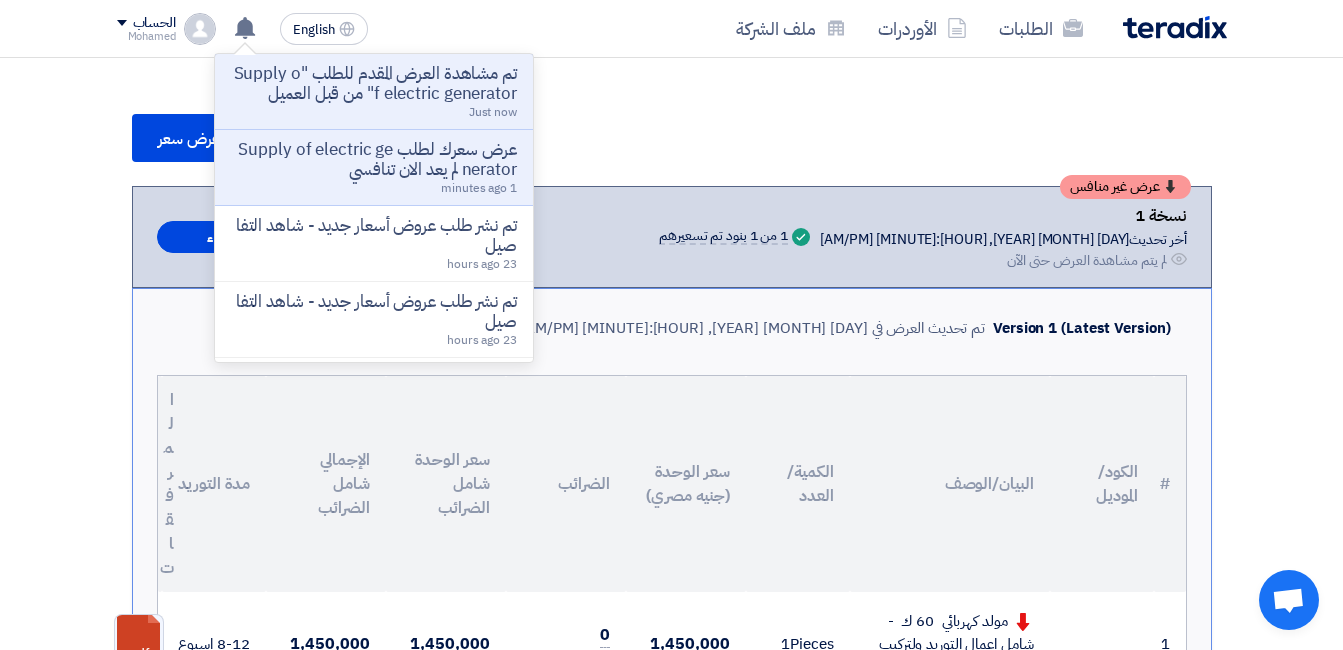 scroll, scrollTop: 0, scrollLeft: 0, axis: both 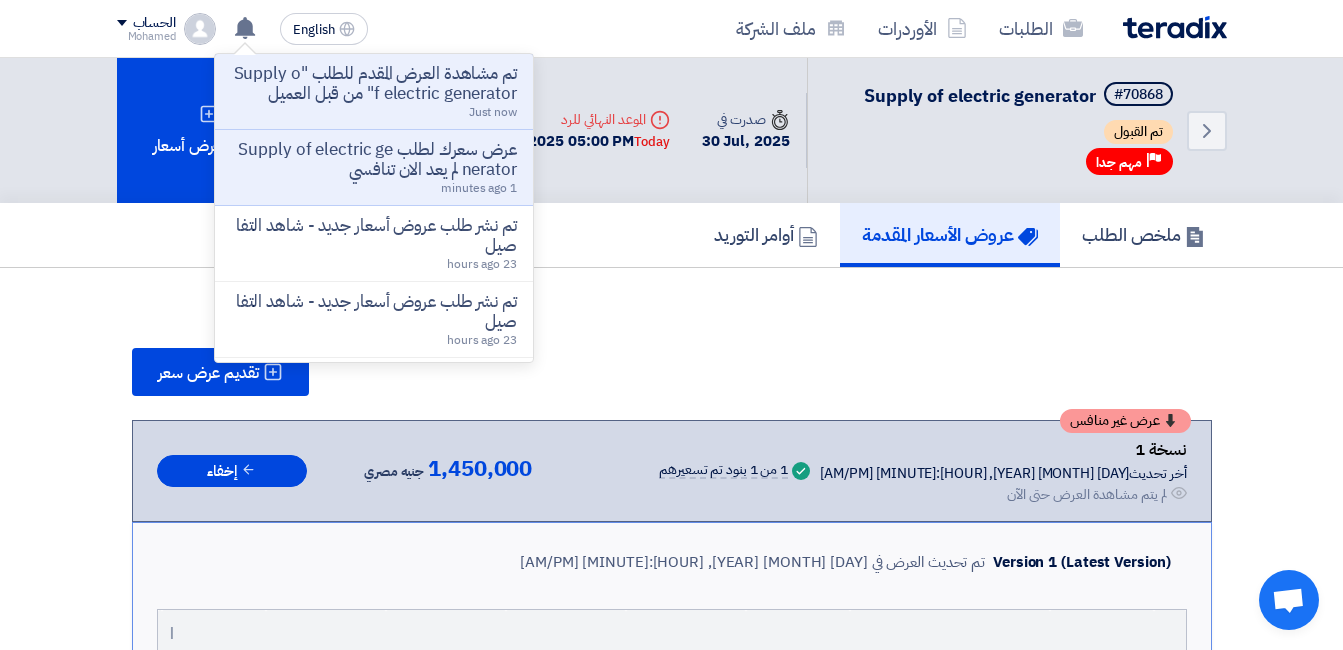 click on "تقديم عرض سعر" 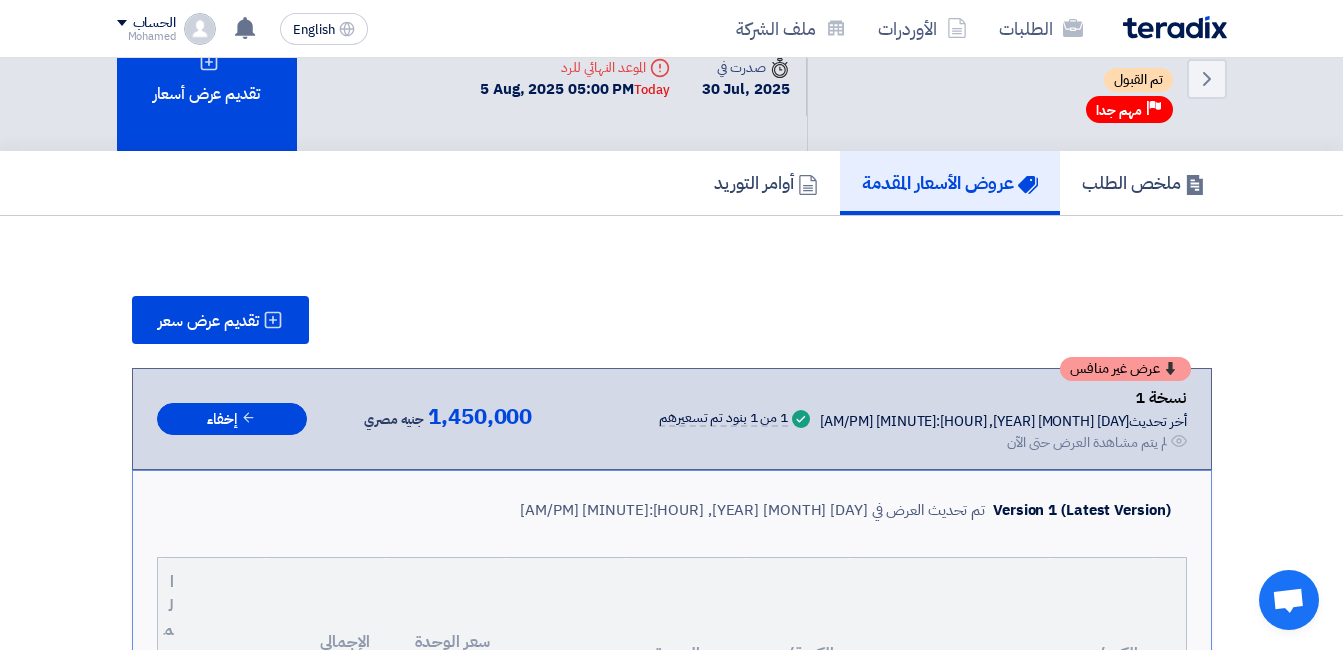 scroll, scrollTop: 0, scrollLeft: 0, axis: both 